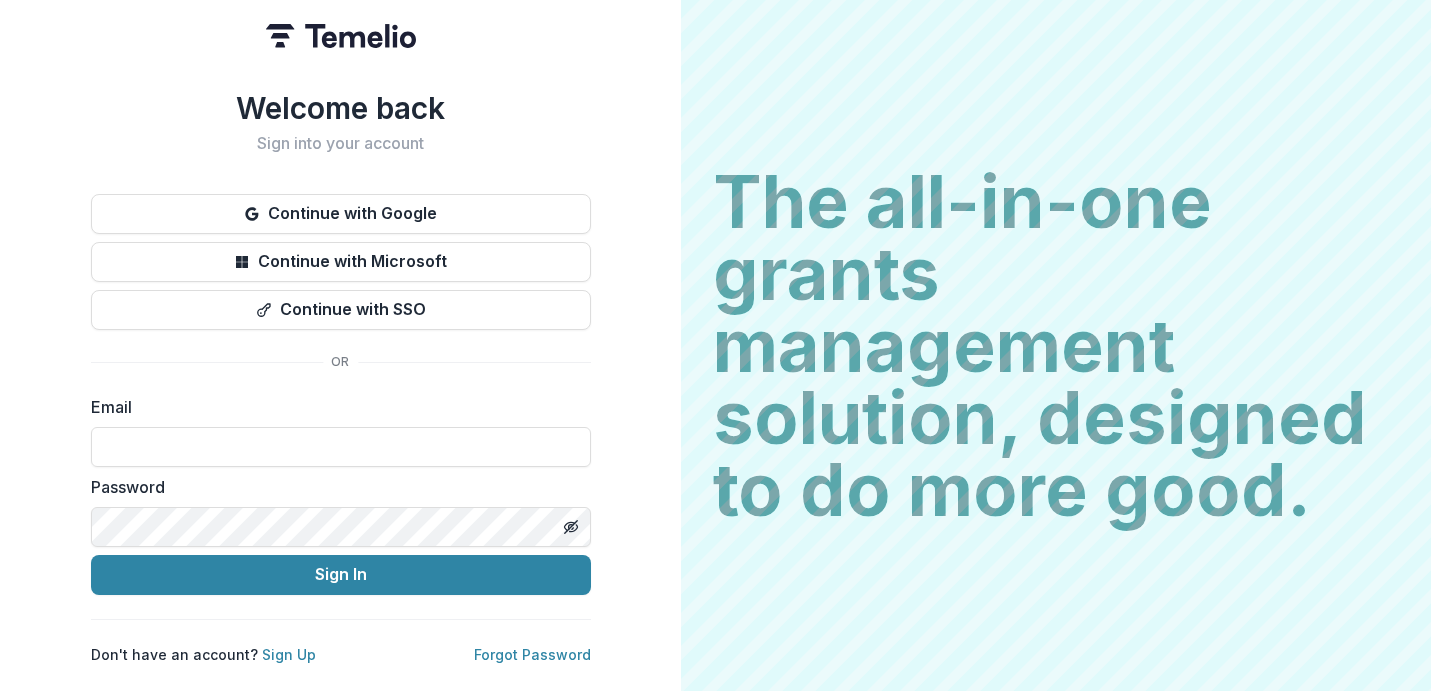 scroll, scrollTop: 0, scrollLeft: 0, axis: both 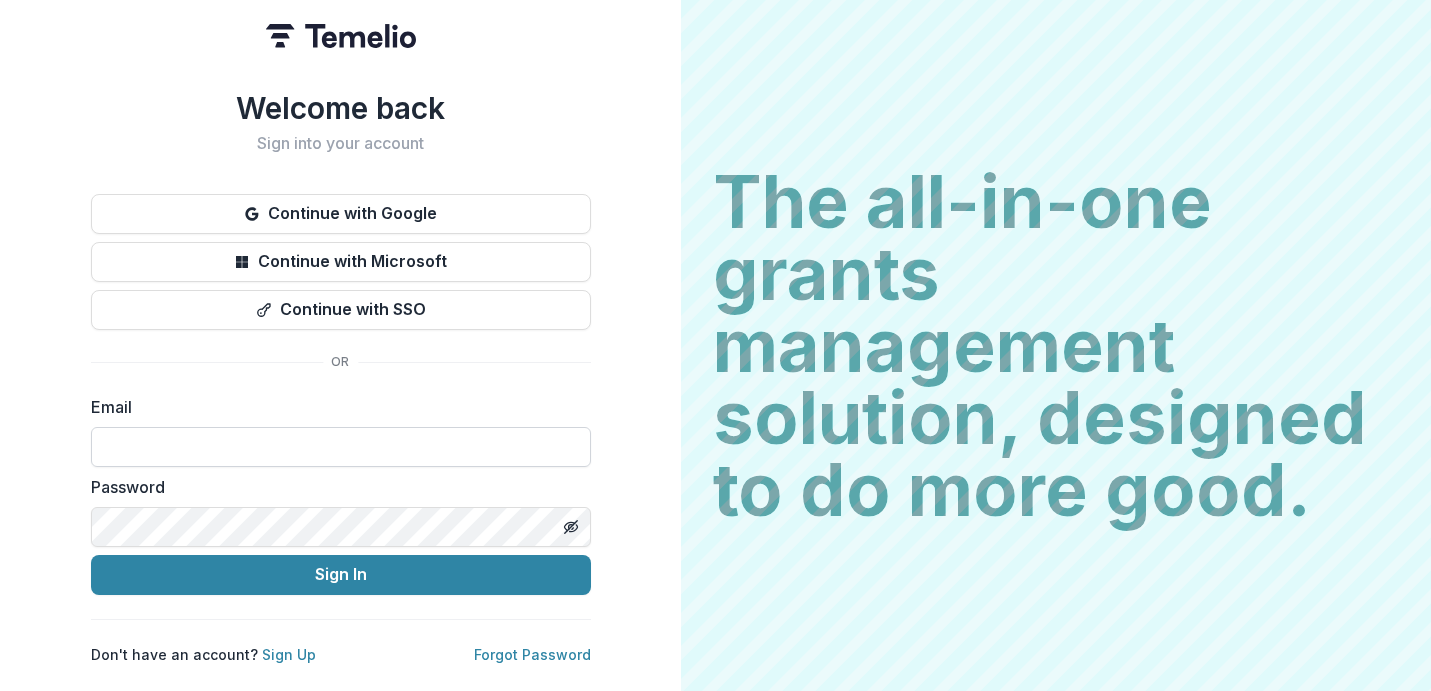click at bounding box center (341, 447) 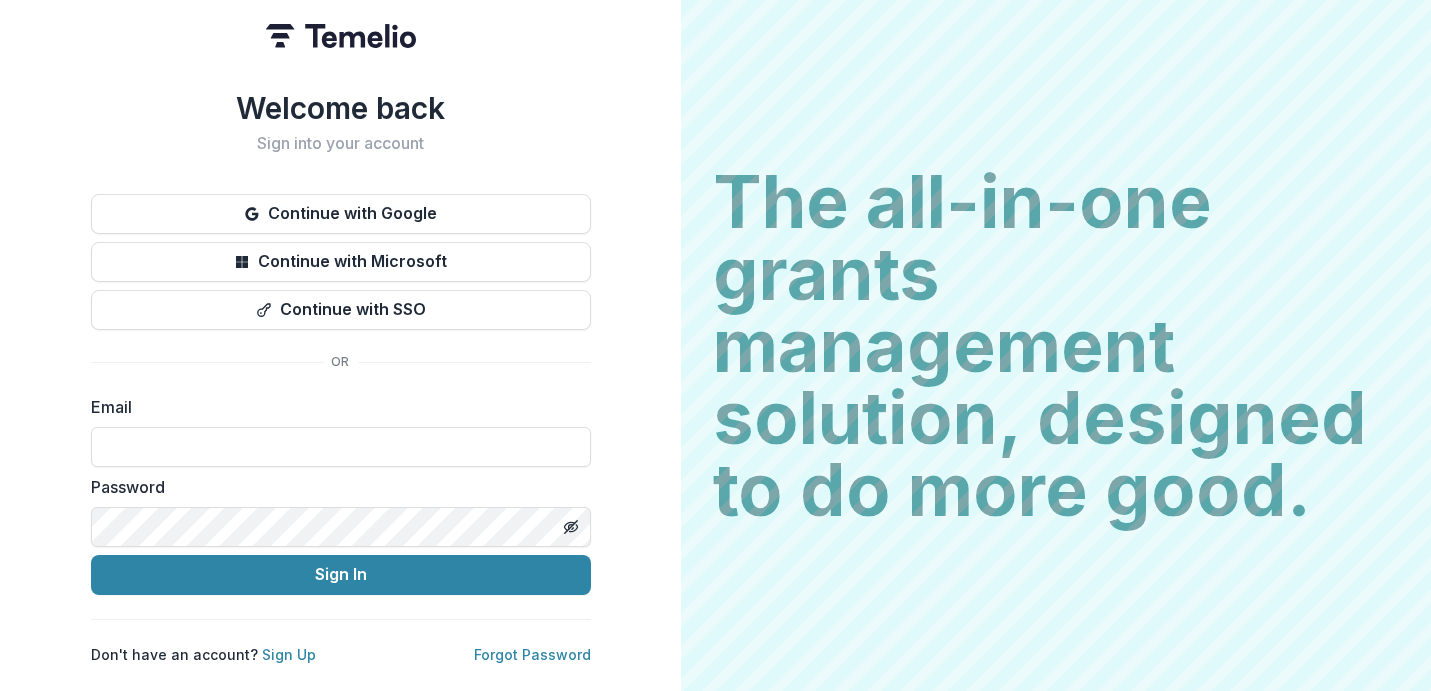 type on "**********" 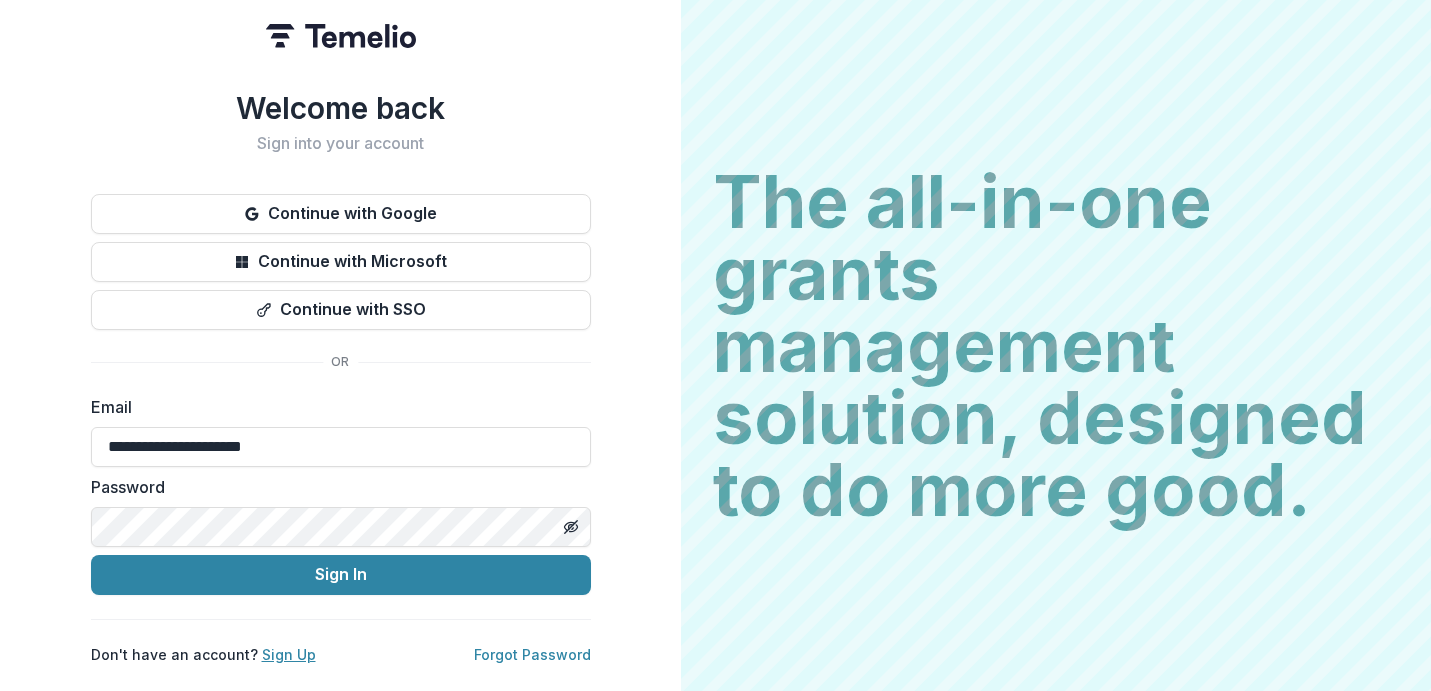 click on "Sign Up" at bounding box center [289, 654] 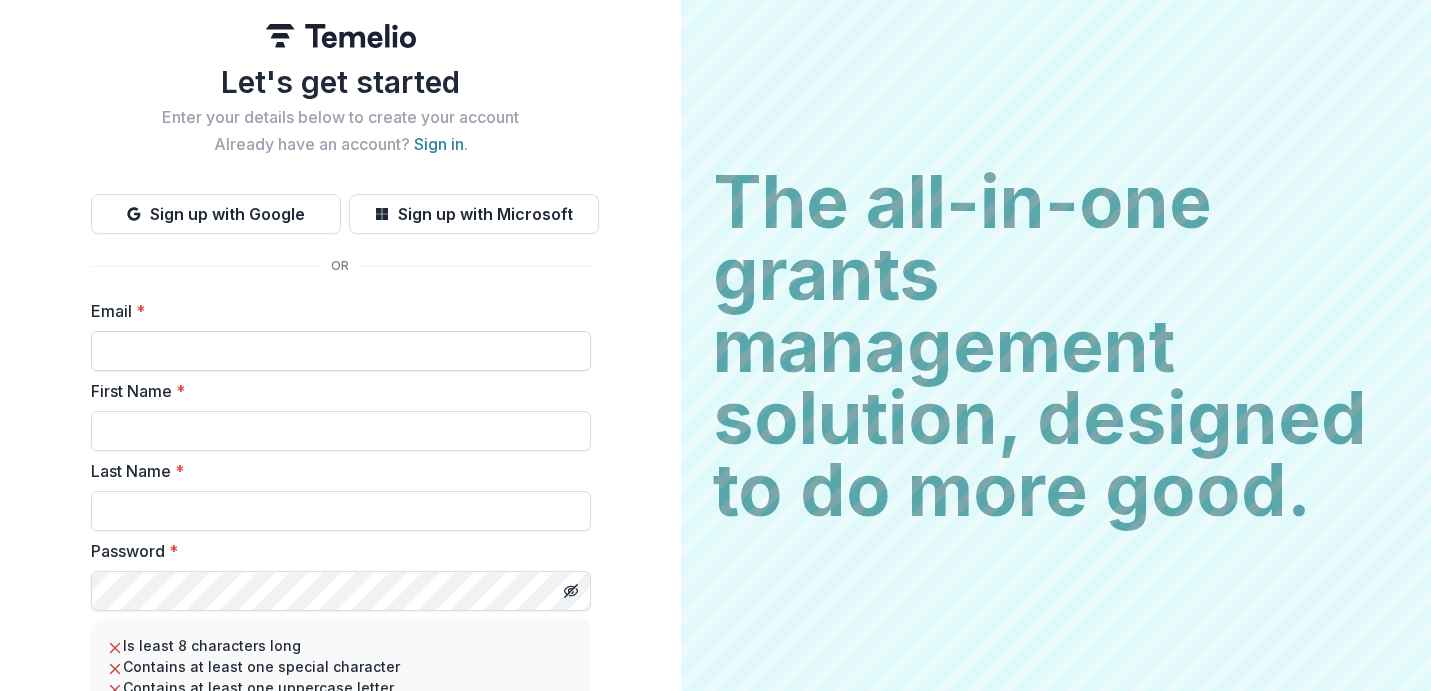 click on "Email *" at bounding box center [341, 351] 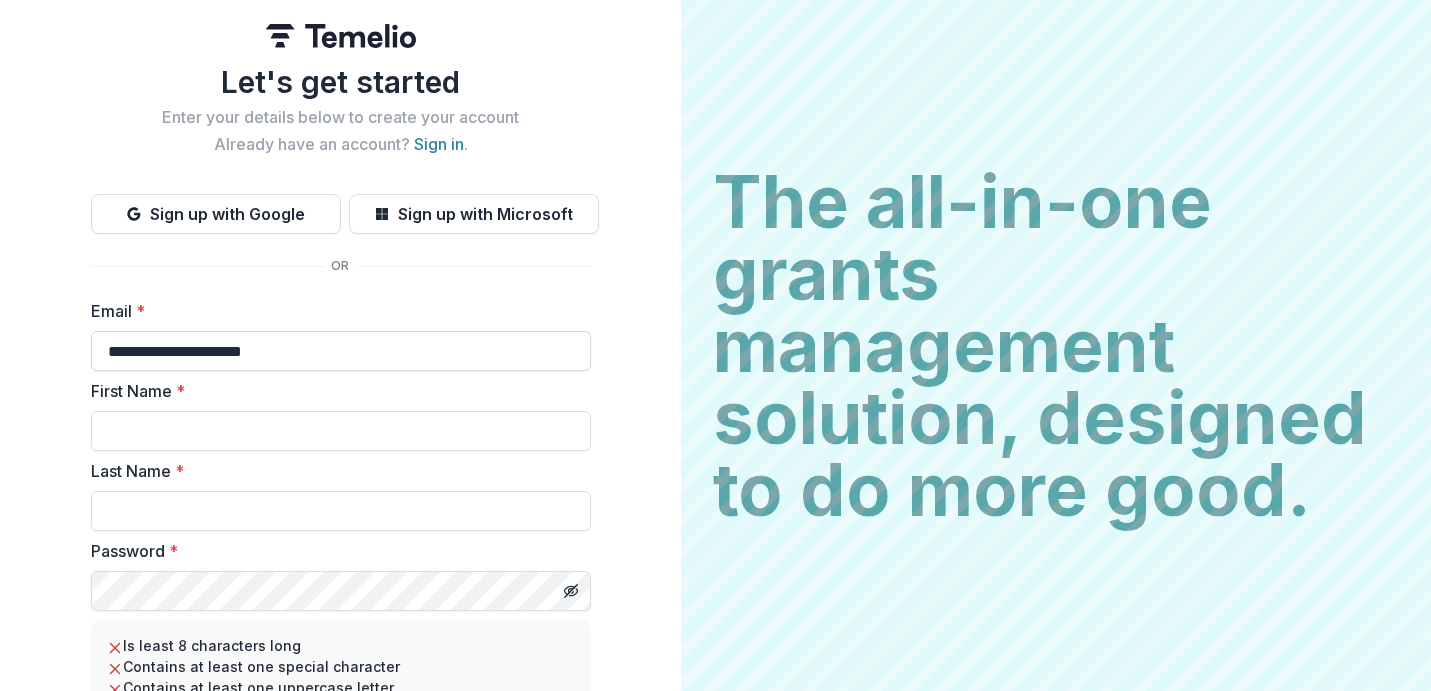 type on "****" 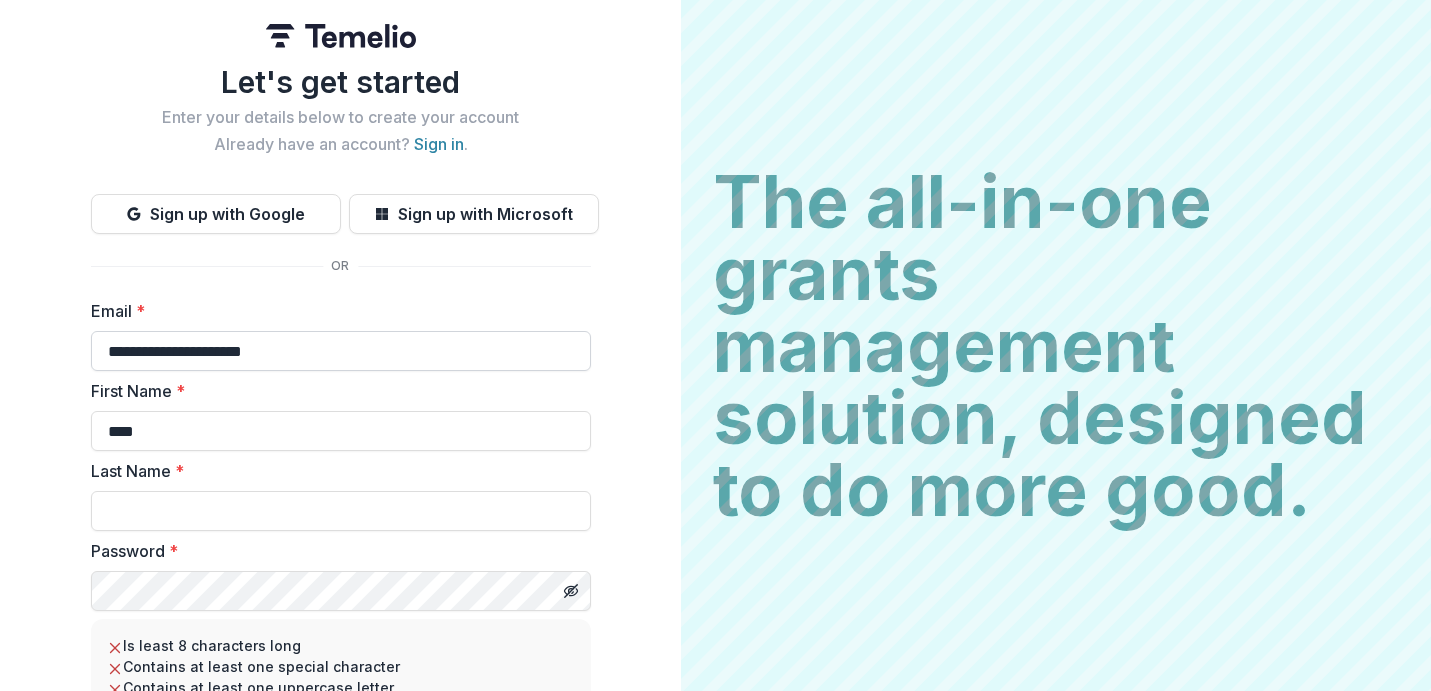 type on "**********" 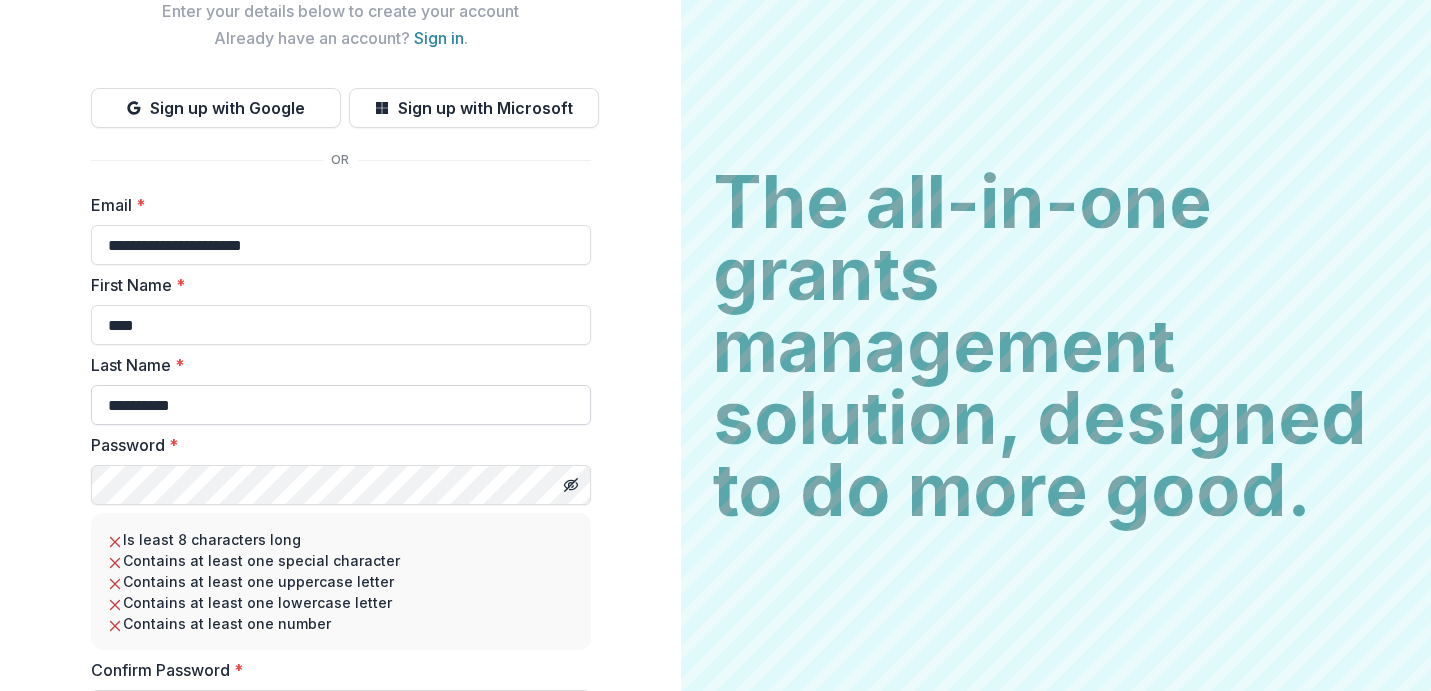 scroll, scrollTop: 108, scrollLeft: 0, axis: vertical 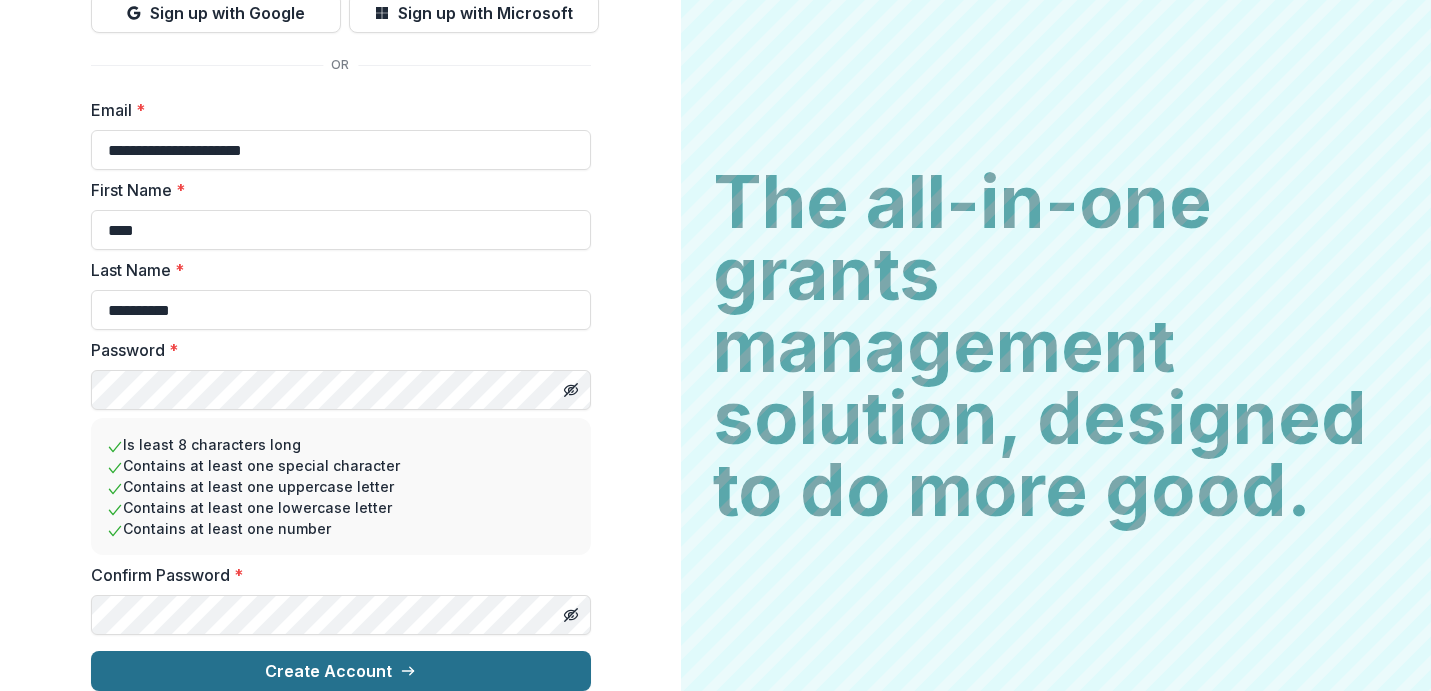 click on "Create Account" at bounding box center (341, 671) 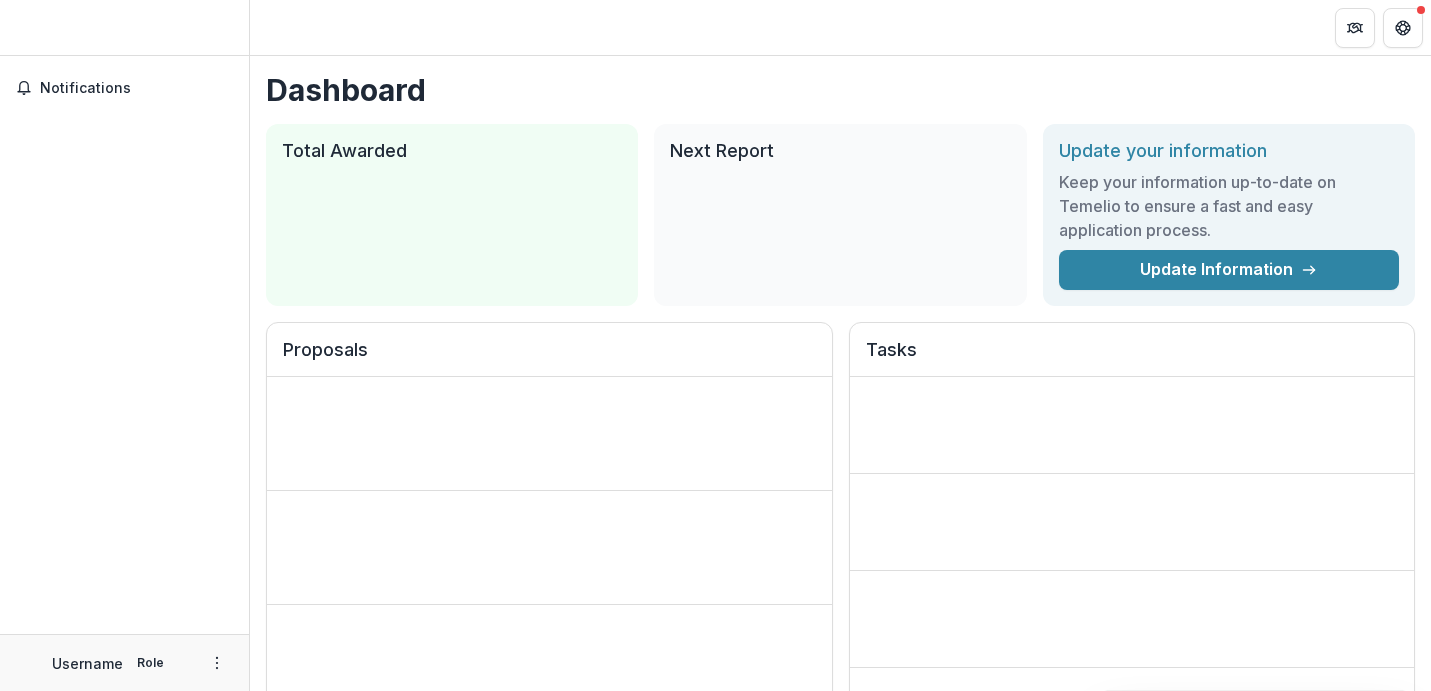 scroll, scrollTop: 0, scrollLeft: 0, axis: both 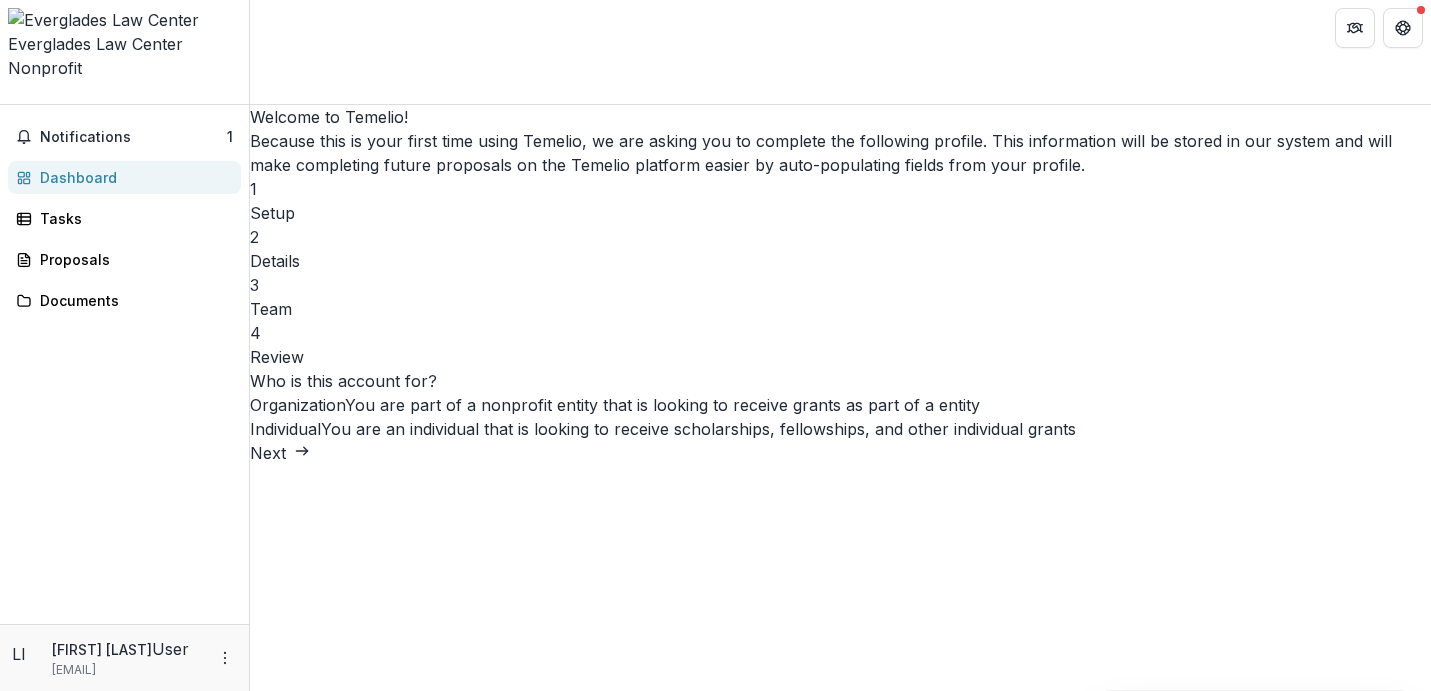 click on "Next" at bounding box center [280, 453] 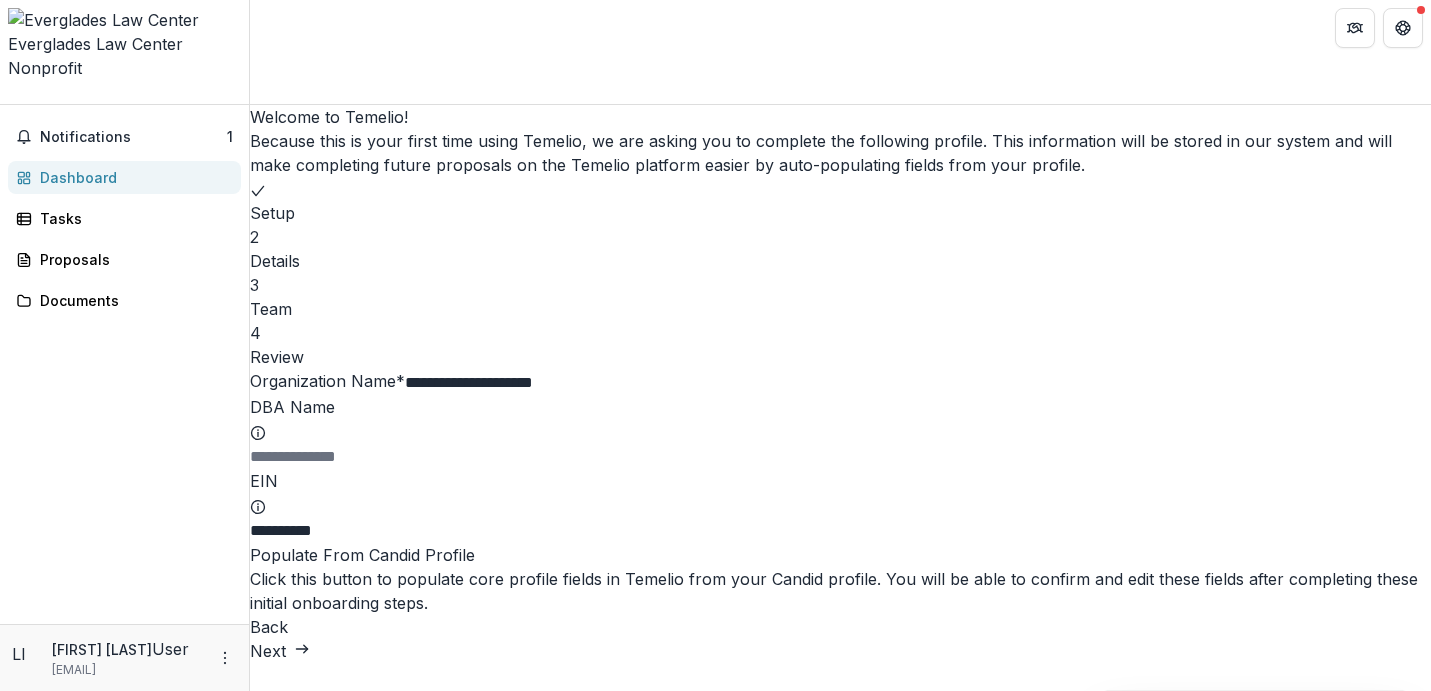 scroll, scrollTop: 111, scrollLeft: 0, axis: vertical 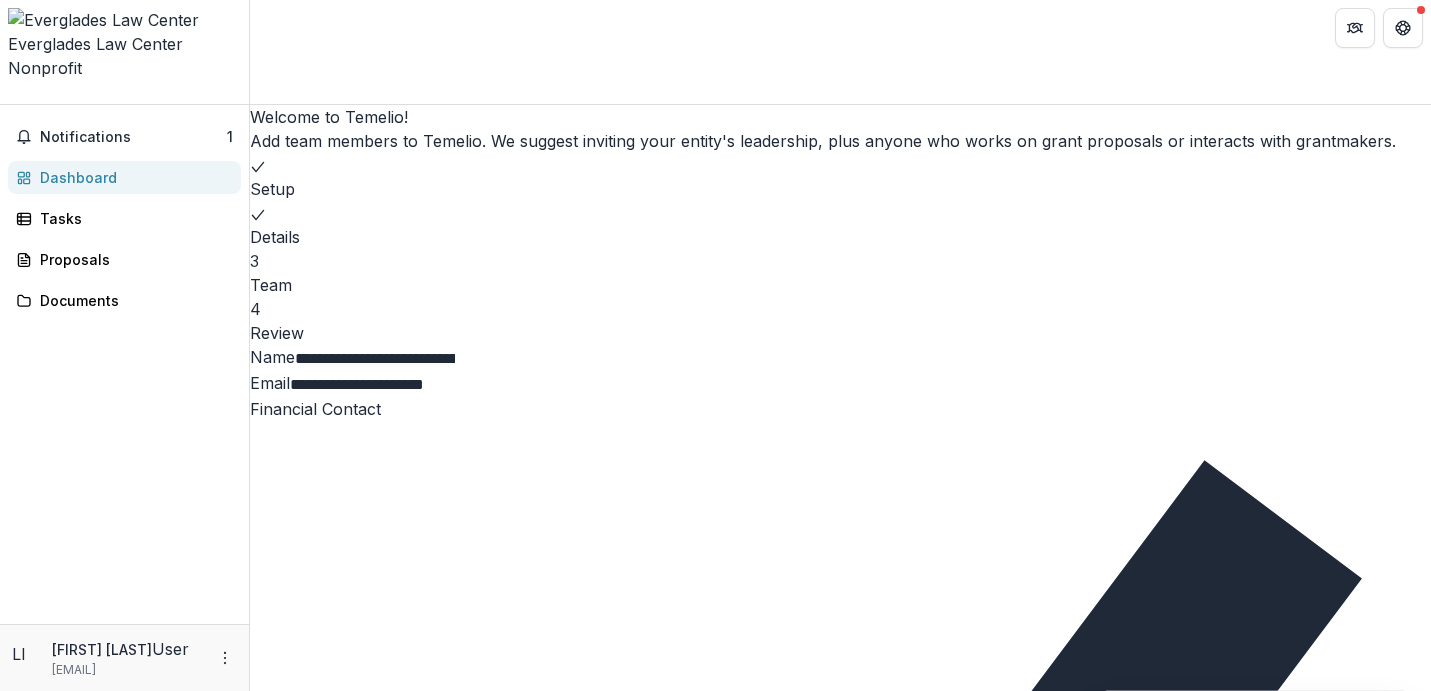 click on "Add Team Member" at bounding box center [335, 1441] 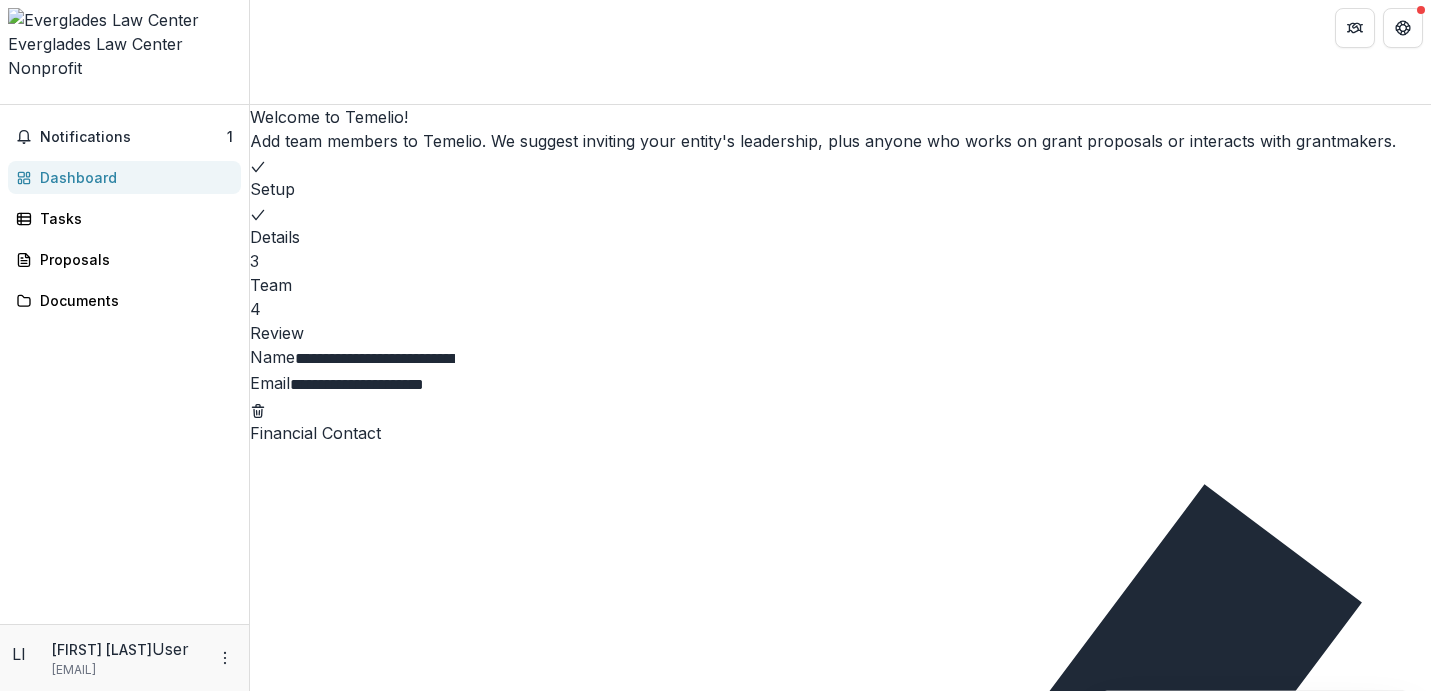 scroll, scrollTop: 40, scrollLeft: 0, axis: vertical 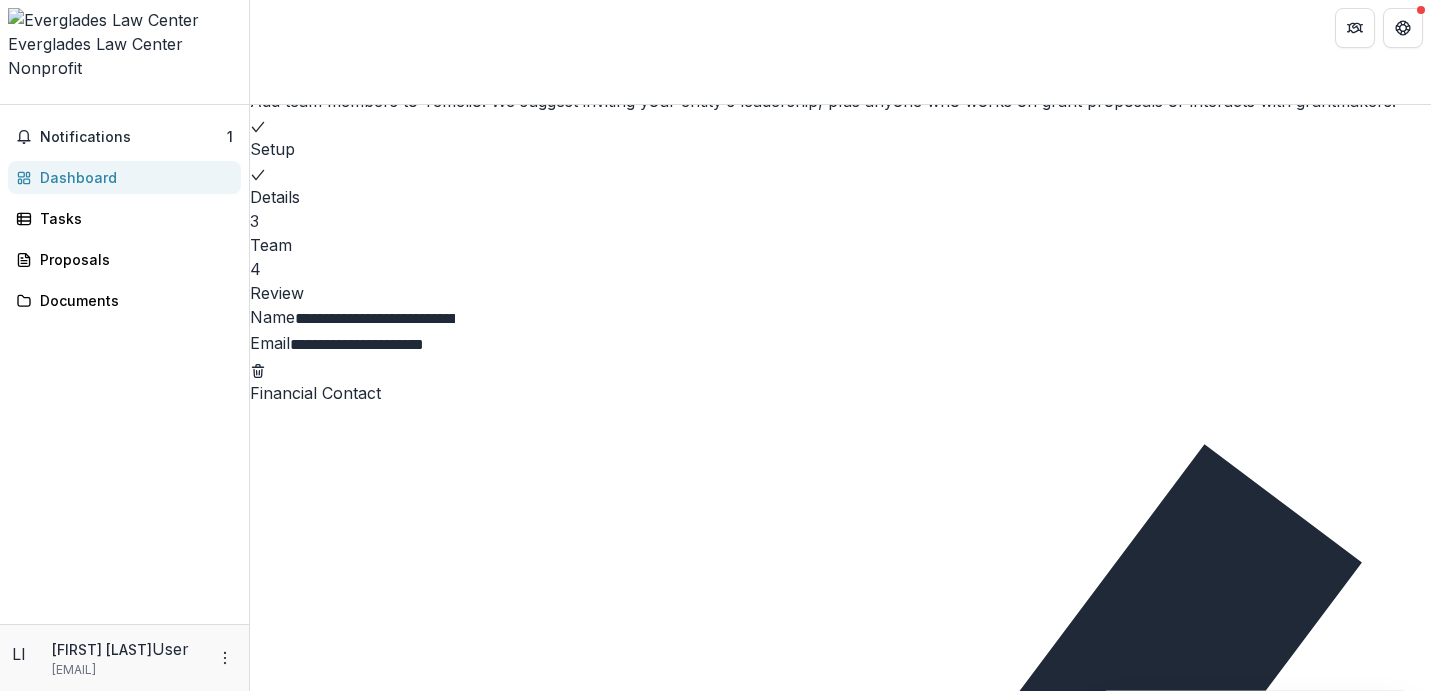click on "Next" at bounding box center [280, 1573] 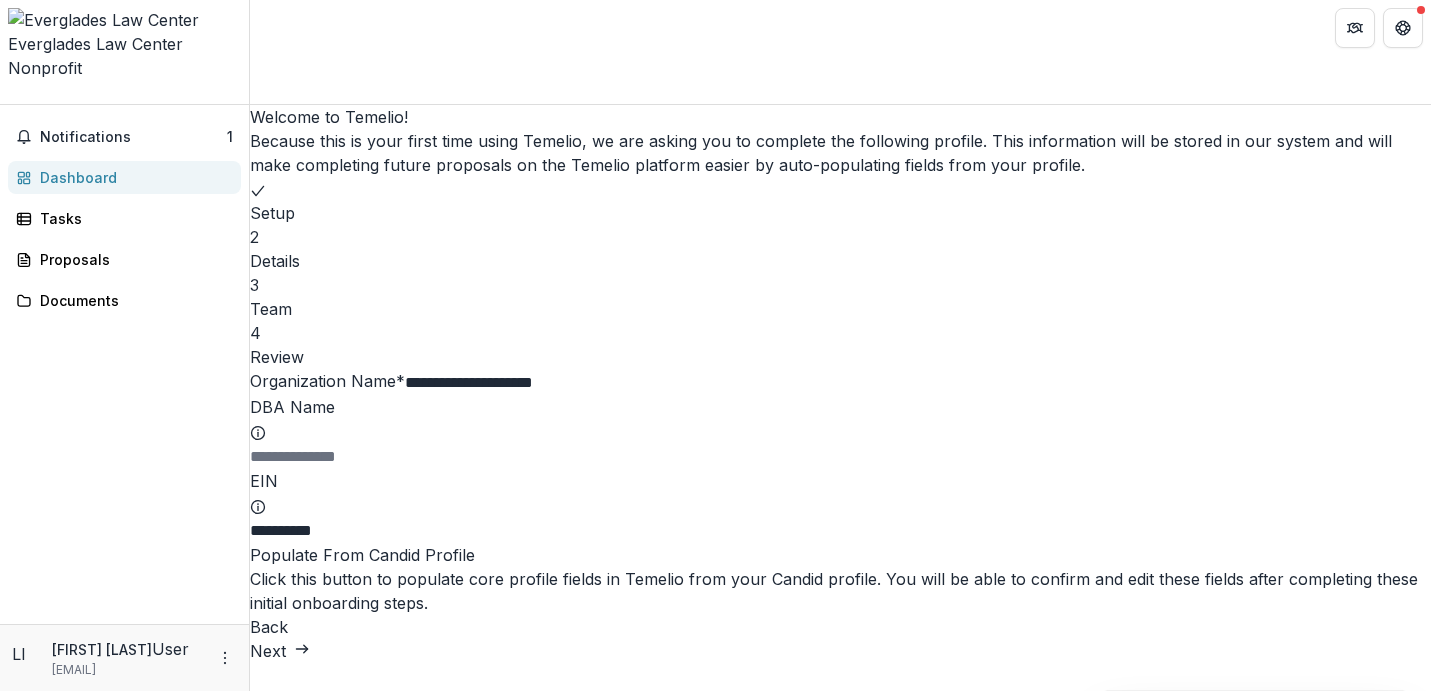 scroll, scrollTop: 135, scrollLeft: 0, axis: vertical 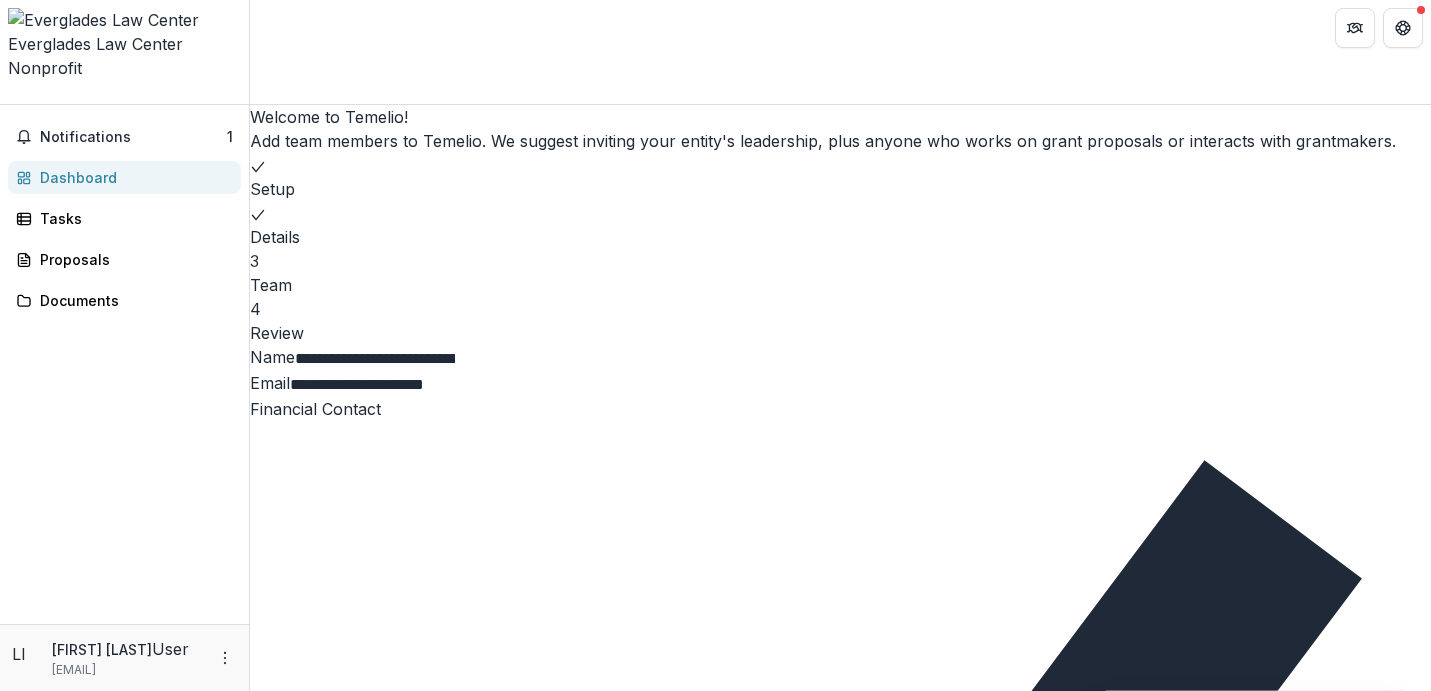 click on "Next" at bounding box center (280, 1489) 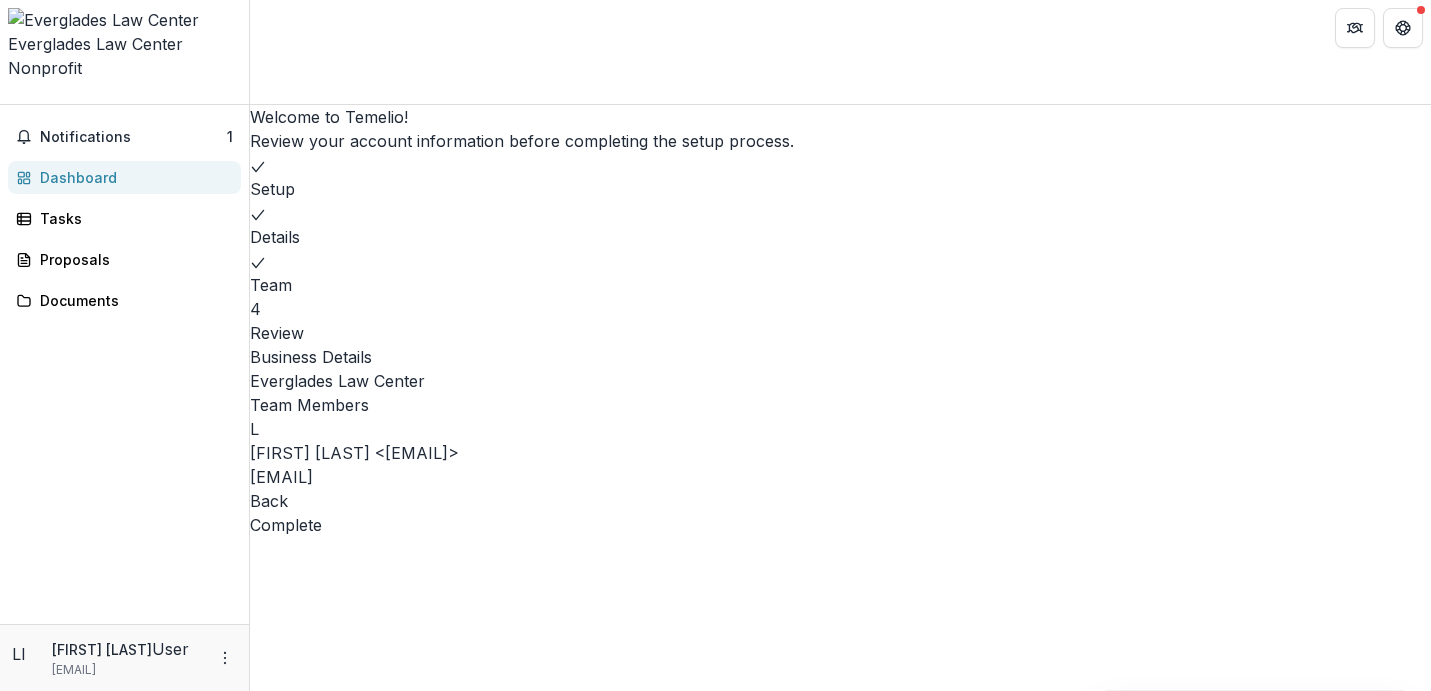 click on "Complete" at bounding box center [286, 525] 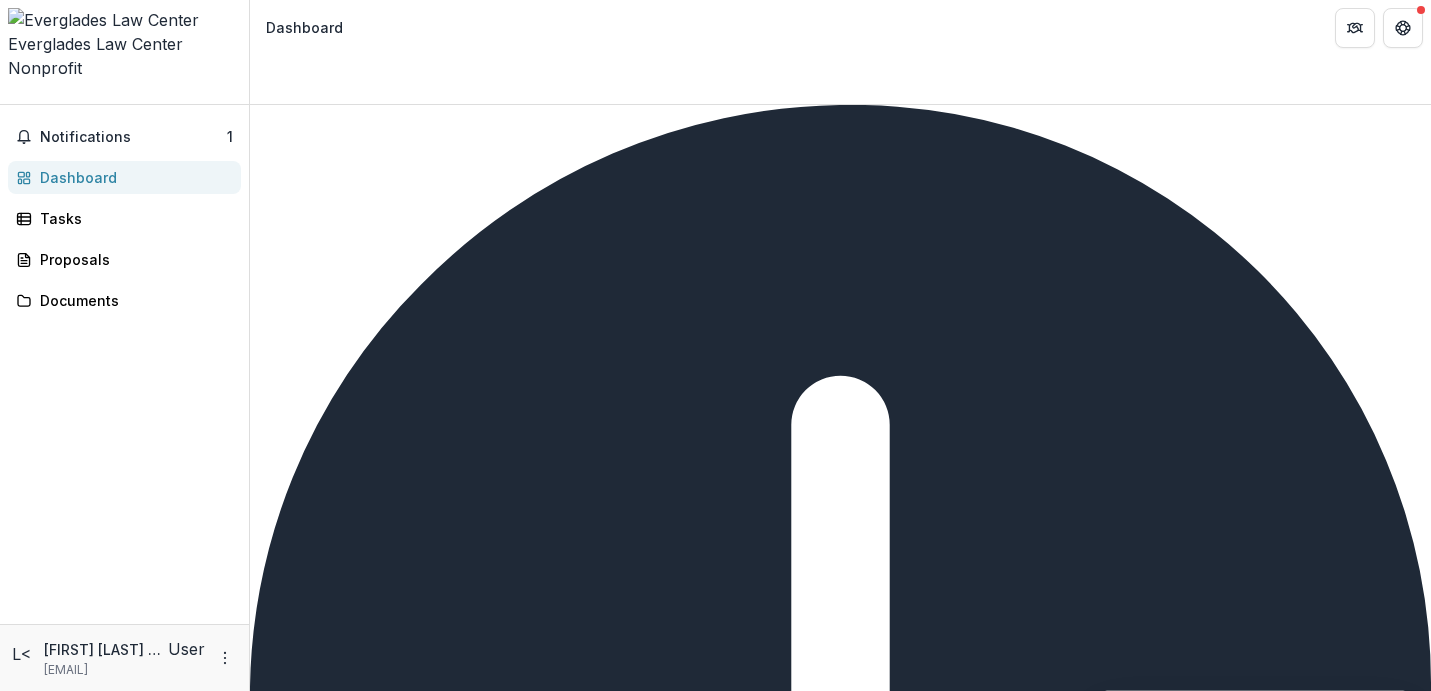 click on "Complete" at bounding box center [298, 1346] 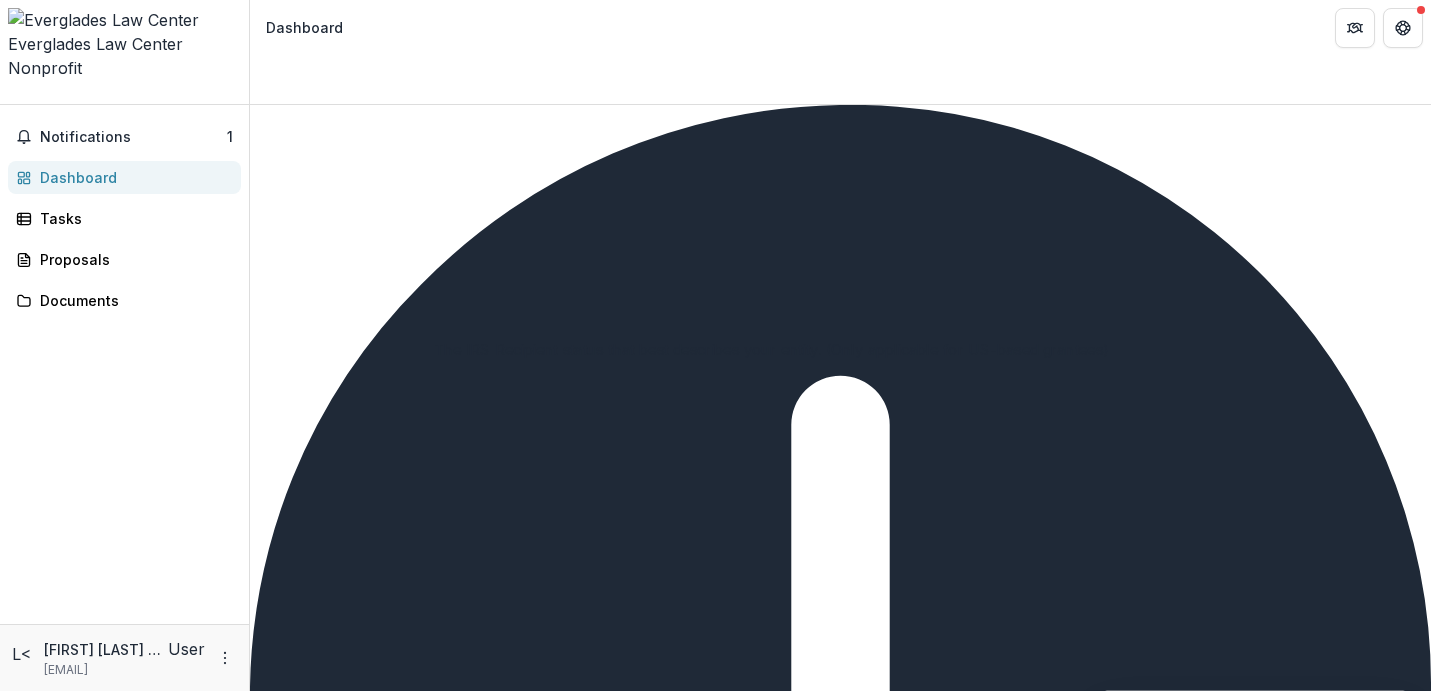 click at bounding box center [715, 1498] 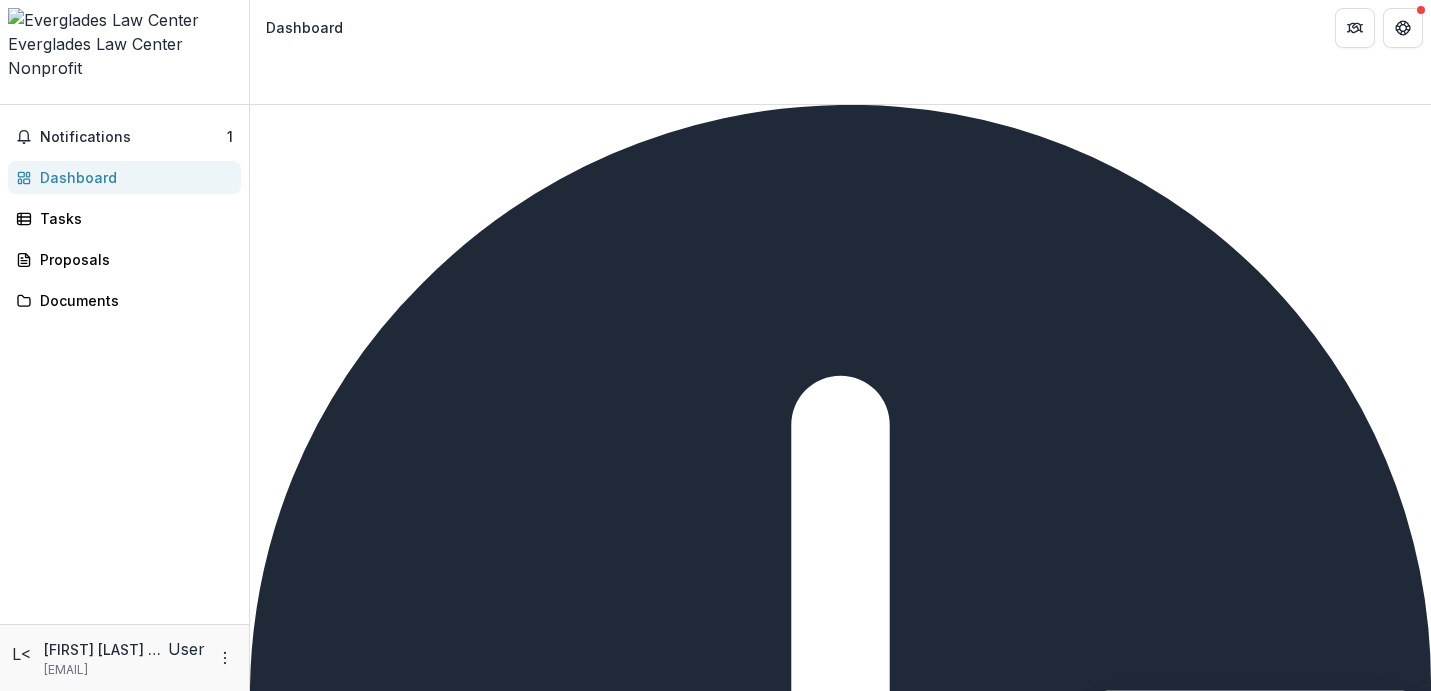 click 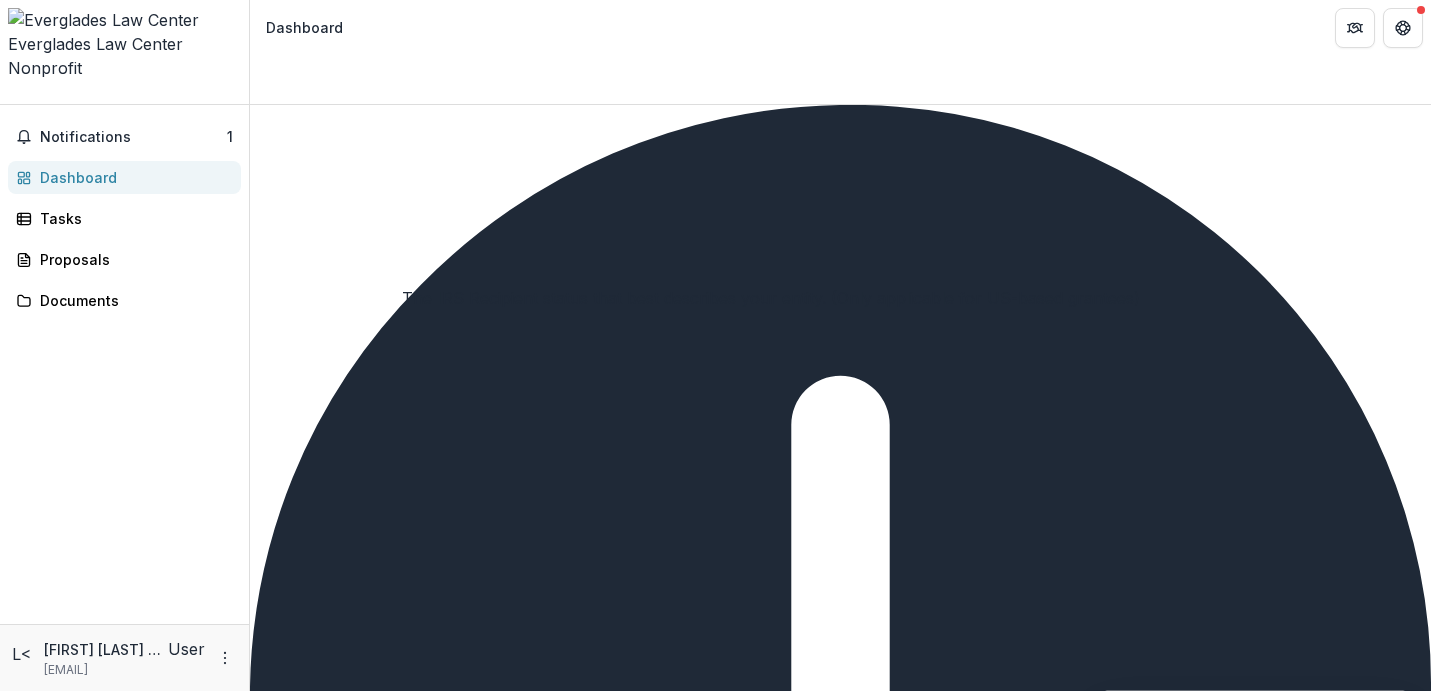 scroll, scrollTop: 879, scrollLeft: 0, axis: vertical 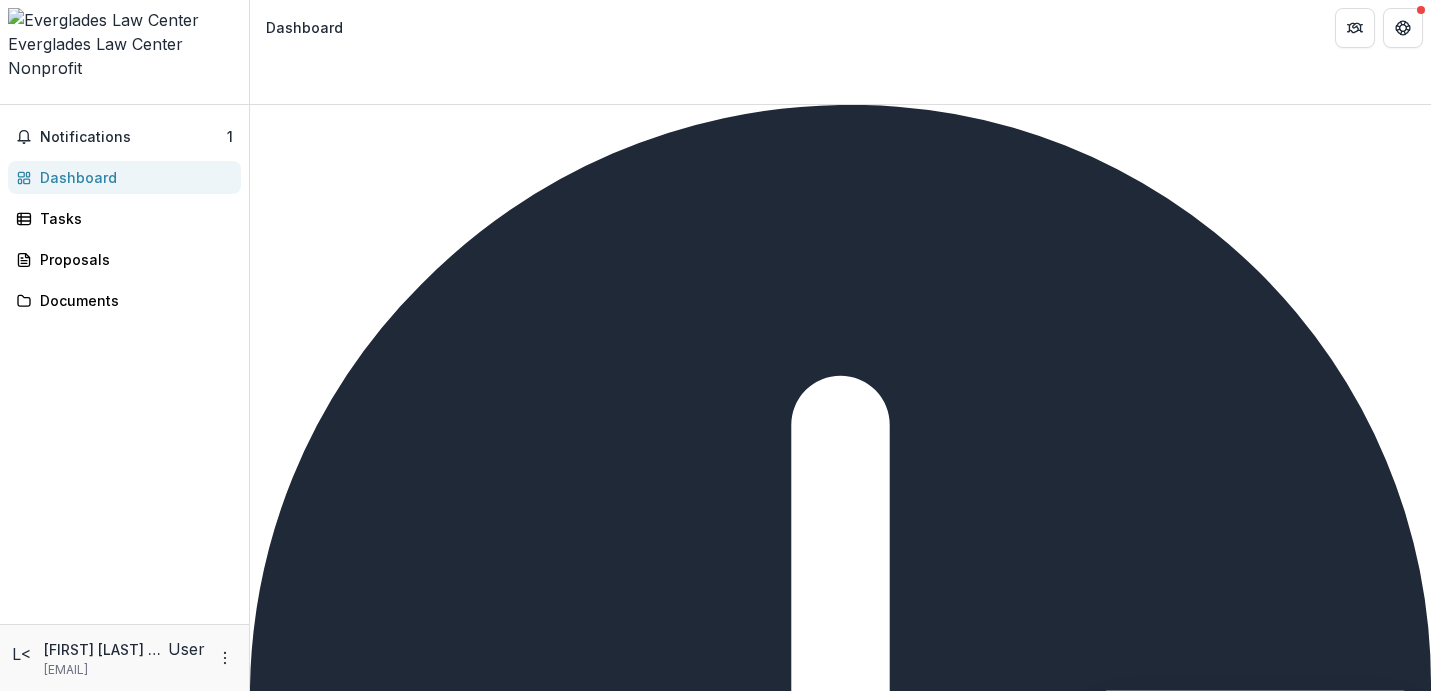 click at bounding box center [715, 1535] 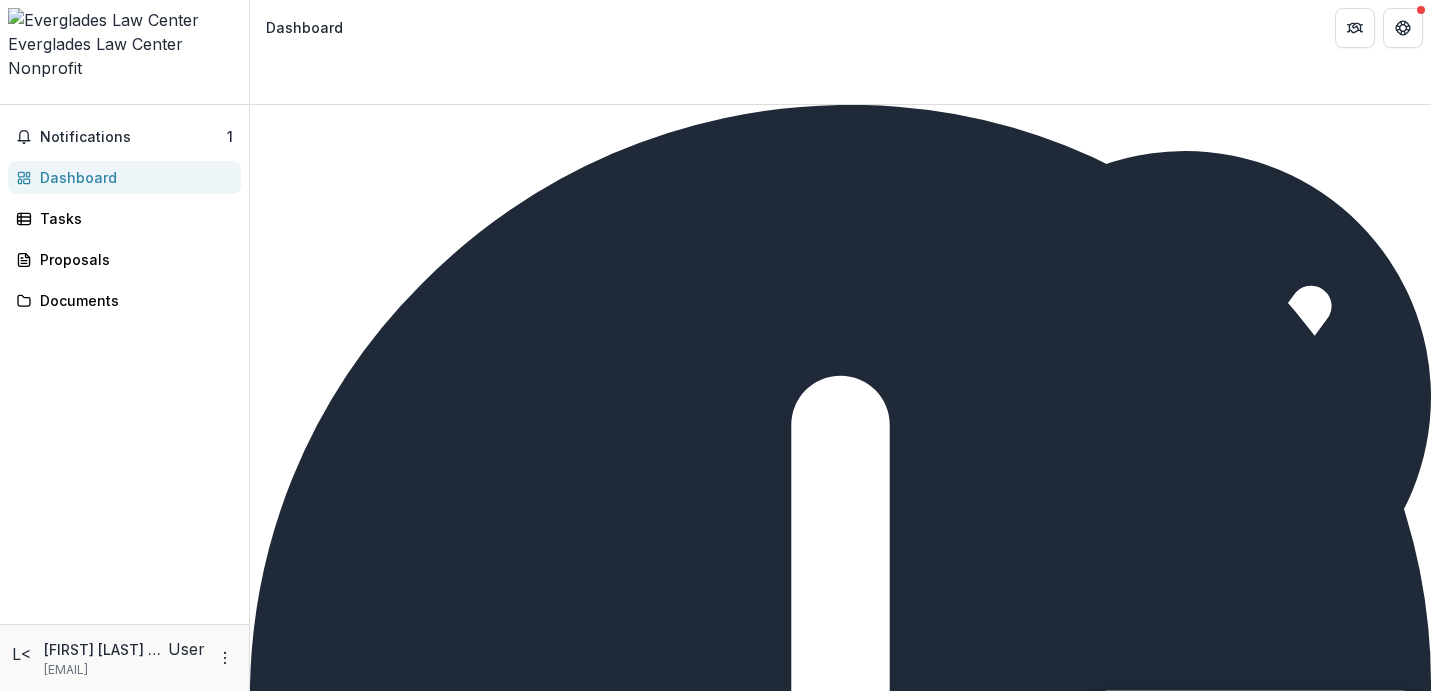 scroll, scrollTop: 1355, scrollLeft: 0, axis: vertical 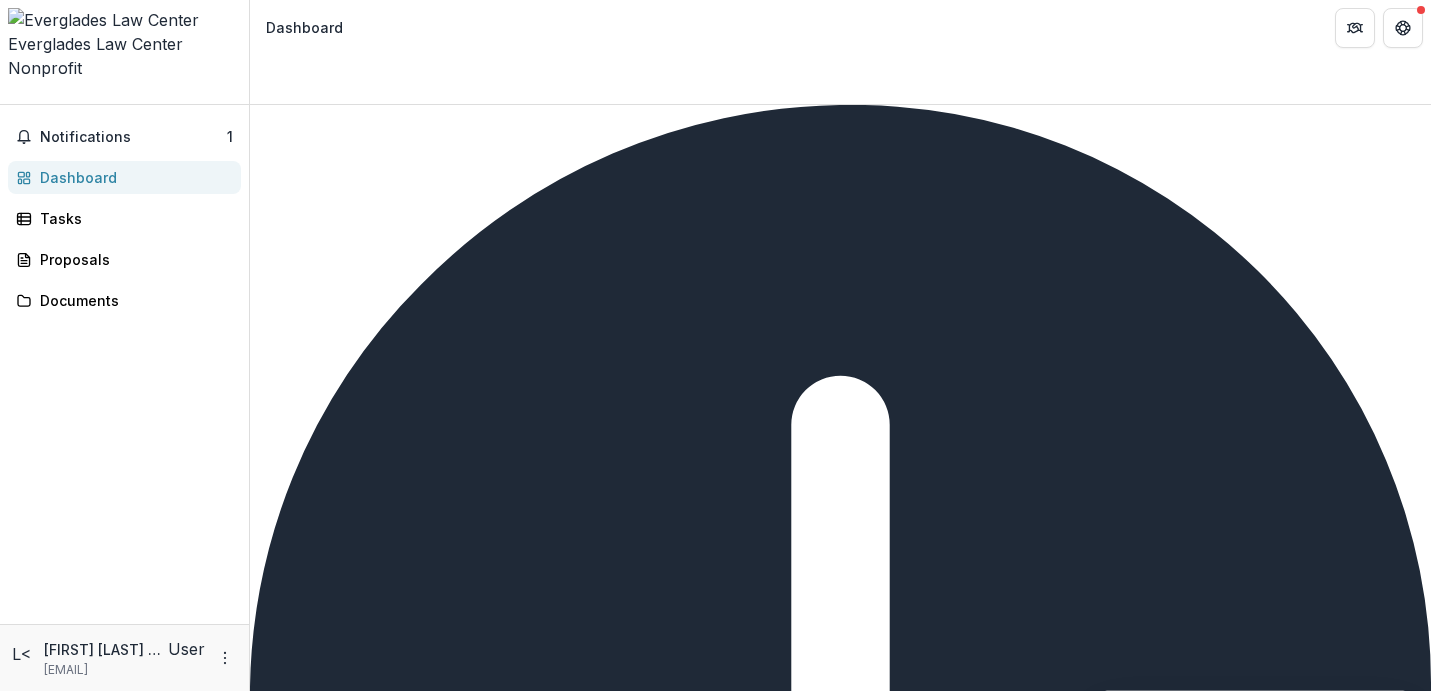 click at bounding box center (24, 4517) 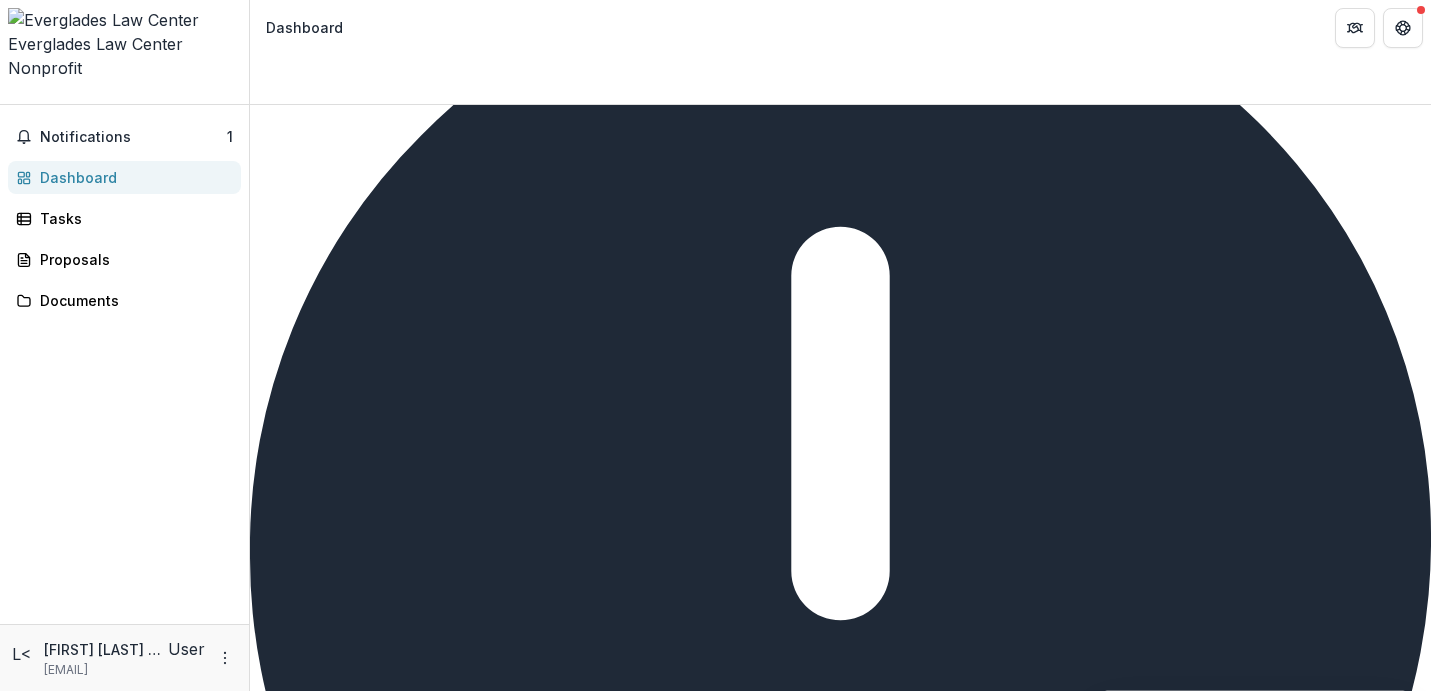 scroll, scrollTop: 0, scrollLeft: 0, axis: both 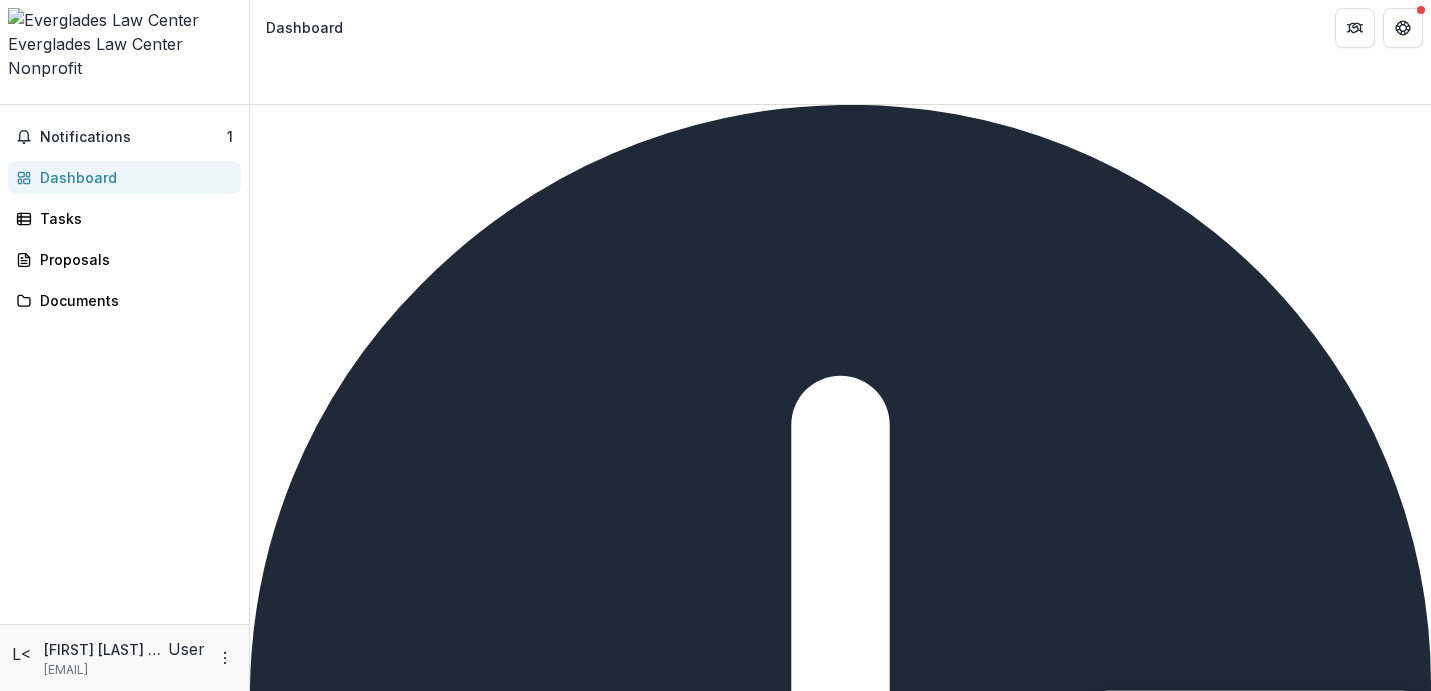 click on "Complete" at bounding box center (298, 1346) 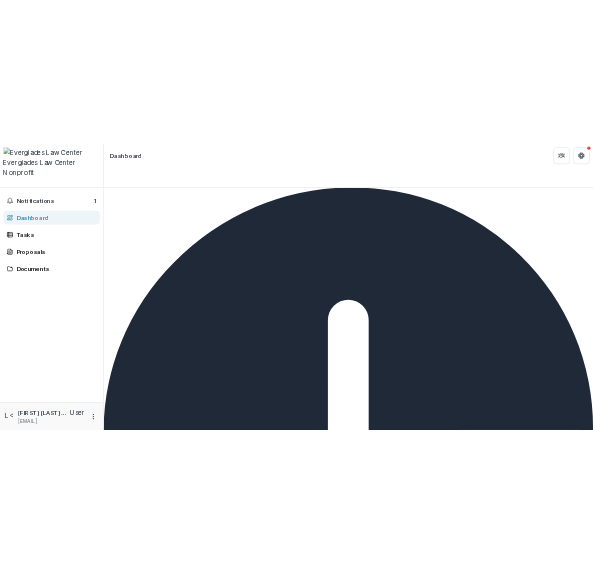 scroll, scrollTop: 2674, scrollLeft: 0, axis: vertical 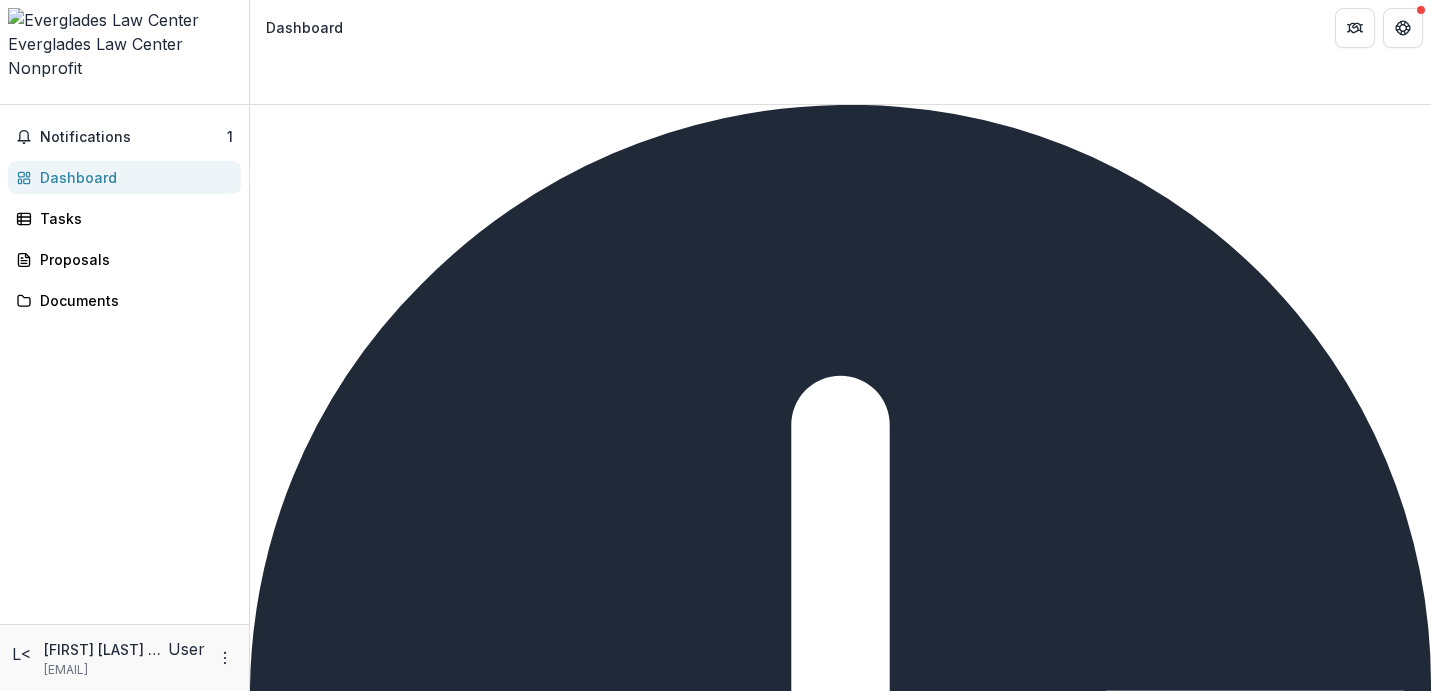 click on "**********" at bounding box center [715, 3839] 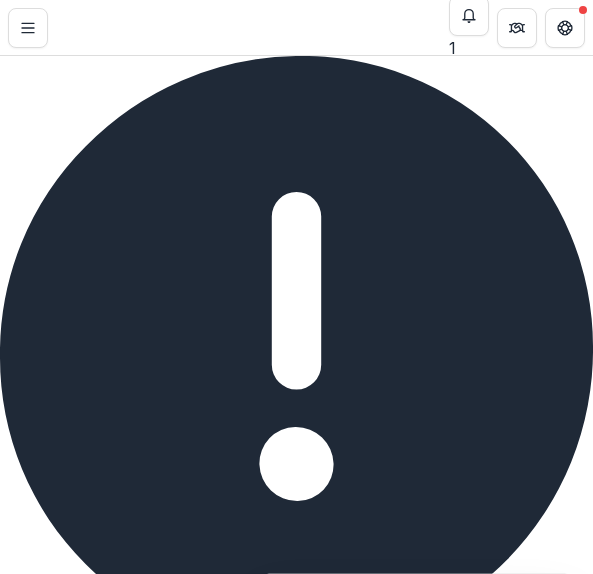 click on "Complete" at bounding box center [48, 709] 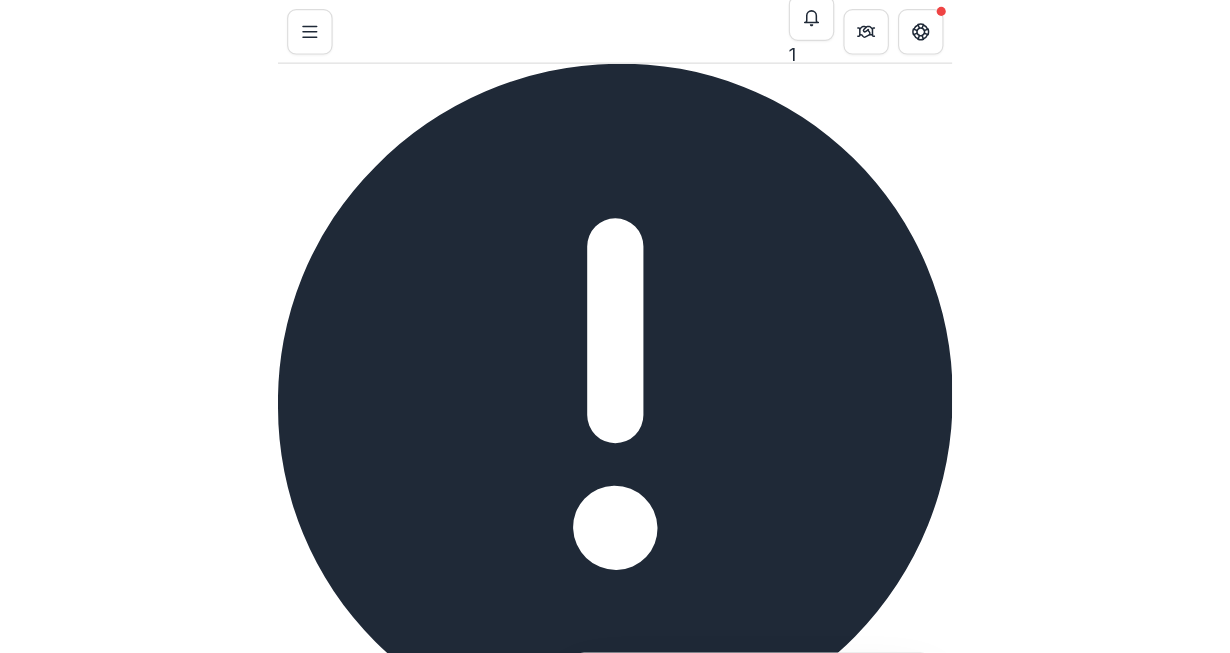 scroll, scrollTop: 1293, scrollLeft: 0, axis: vertical 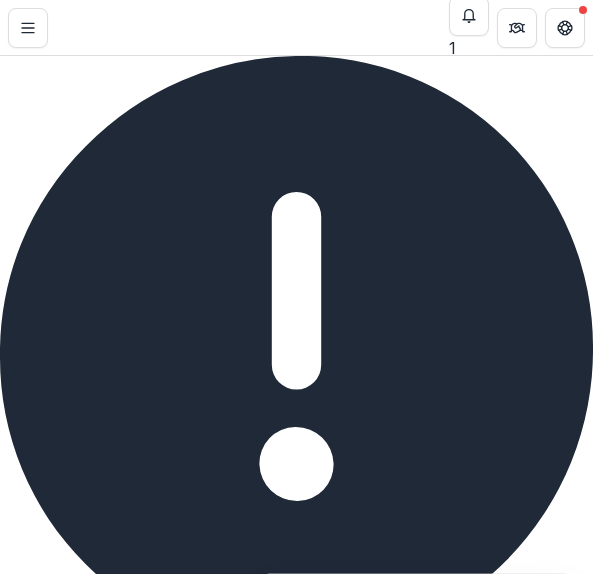 click on "click to browse" at bounding box center [231, 2135] 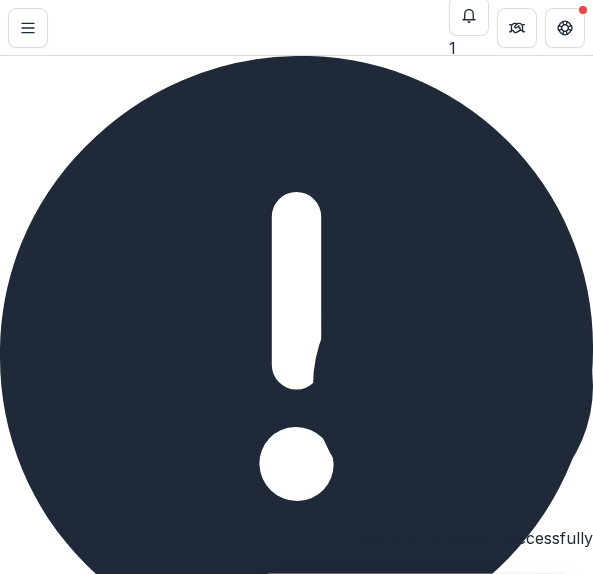 click at bounding box center [313, 568] 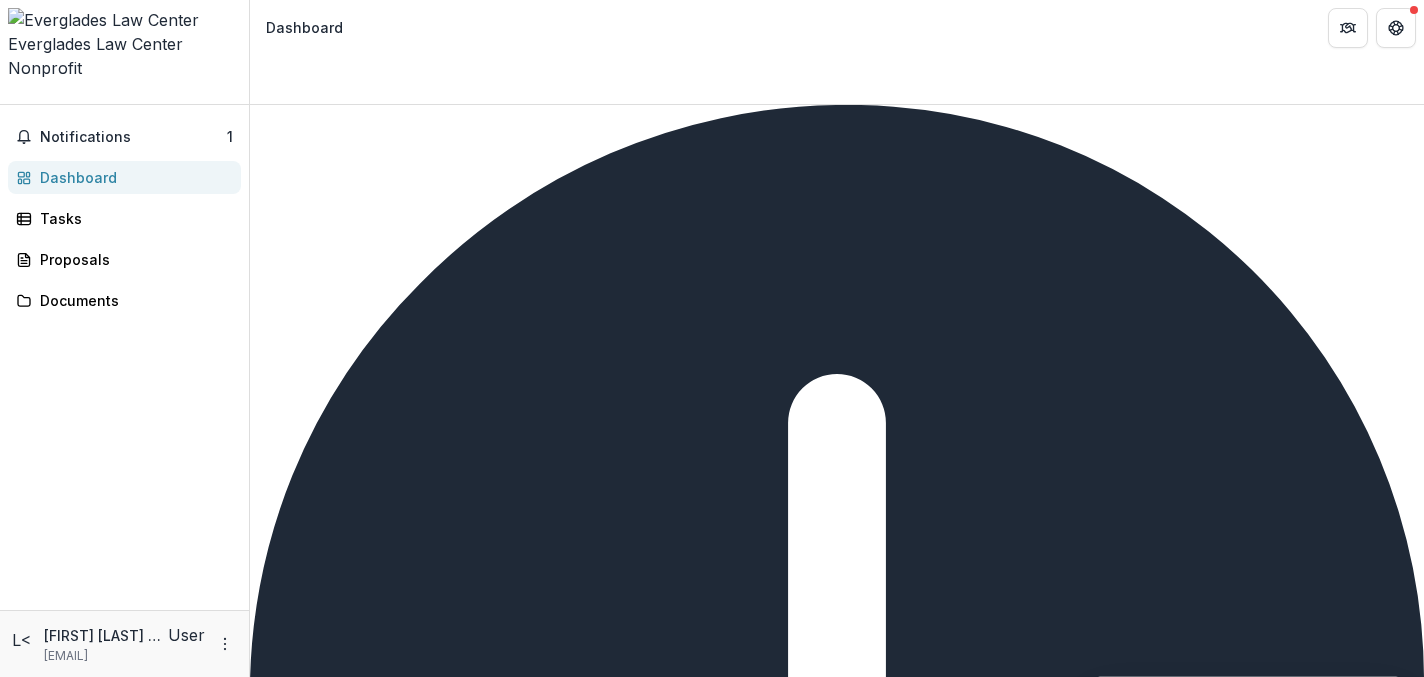 scroll, scrollTop: 1335, scrollLeft: 0, axis: vertical 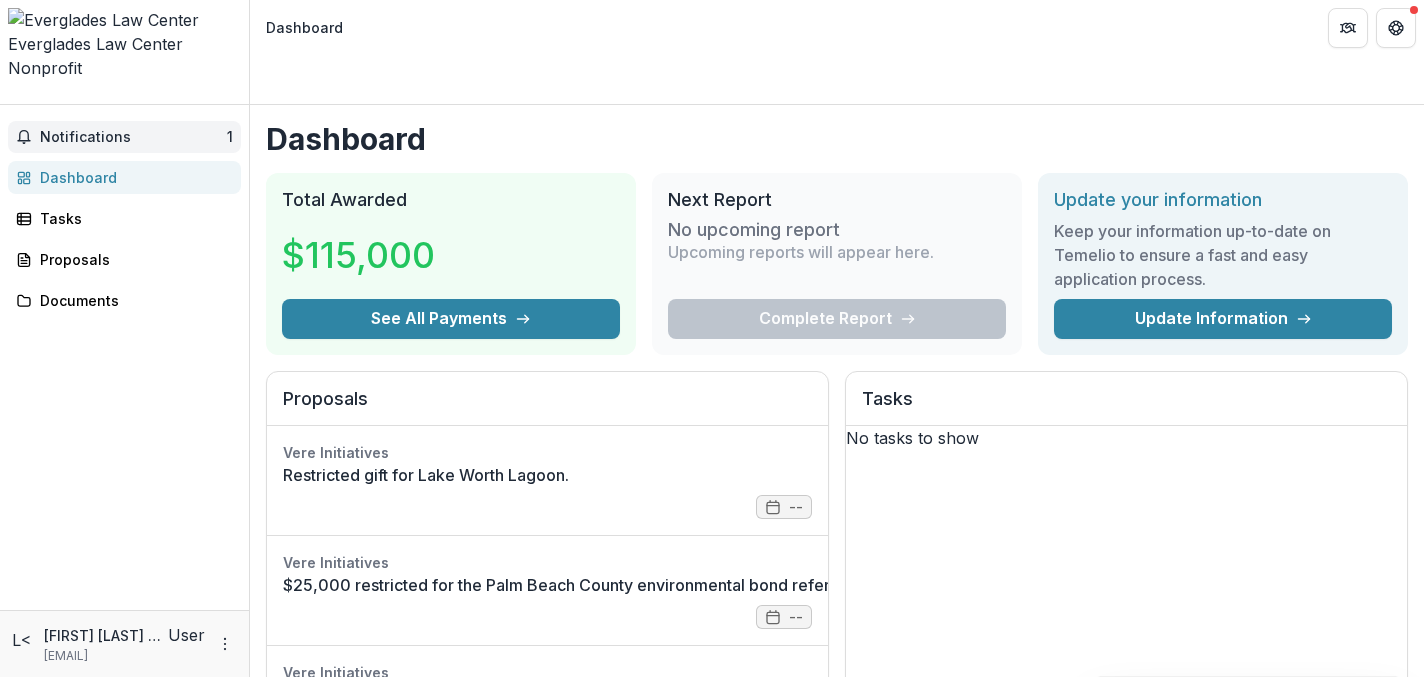 click on "Notifications" at bounding box center (133, 137) 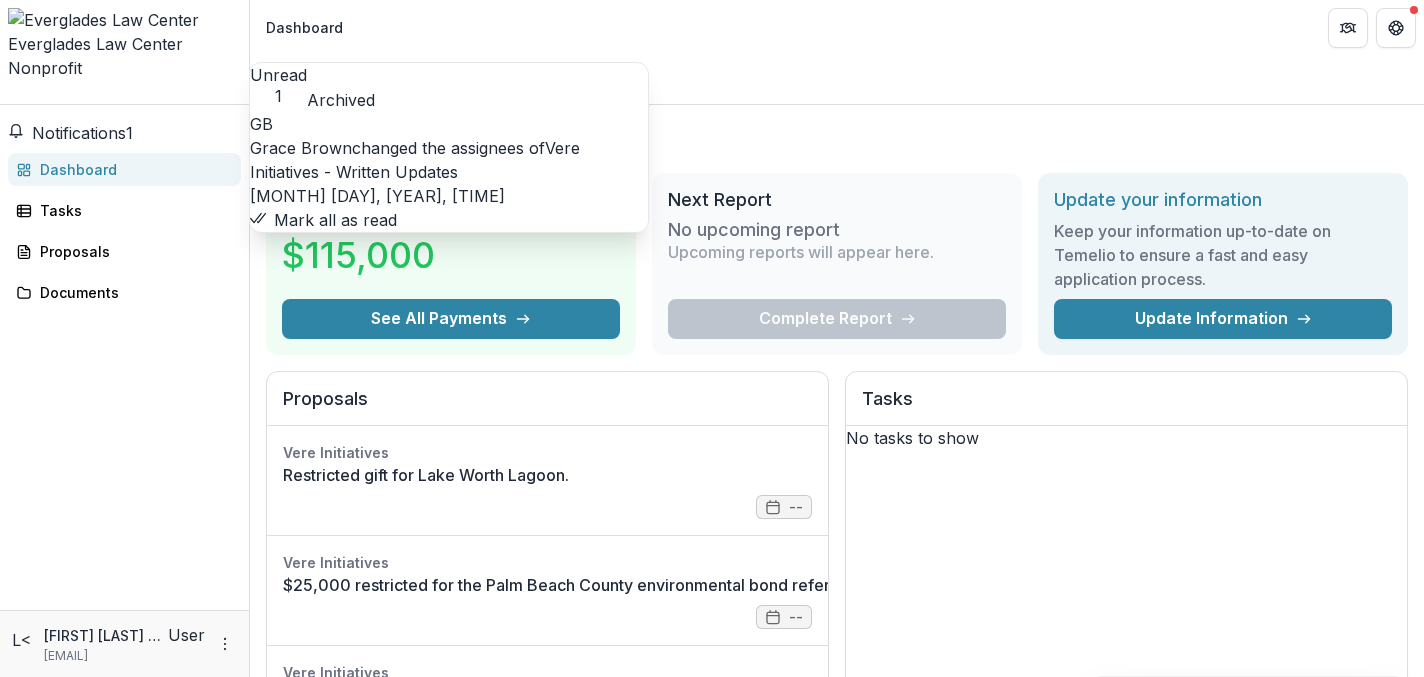 click on "Vere Initiatives - Written Updates" at bounding box center (415, 160) 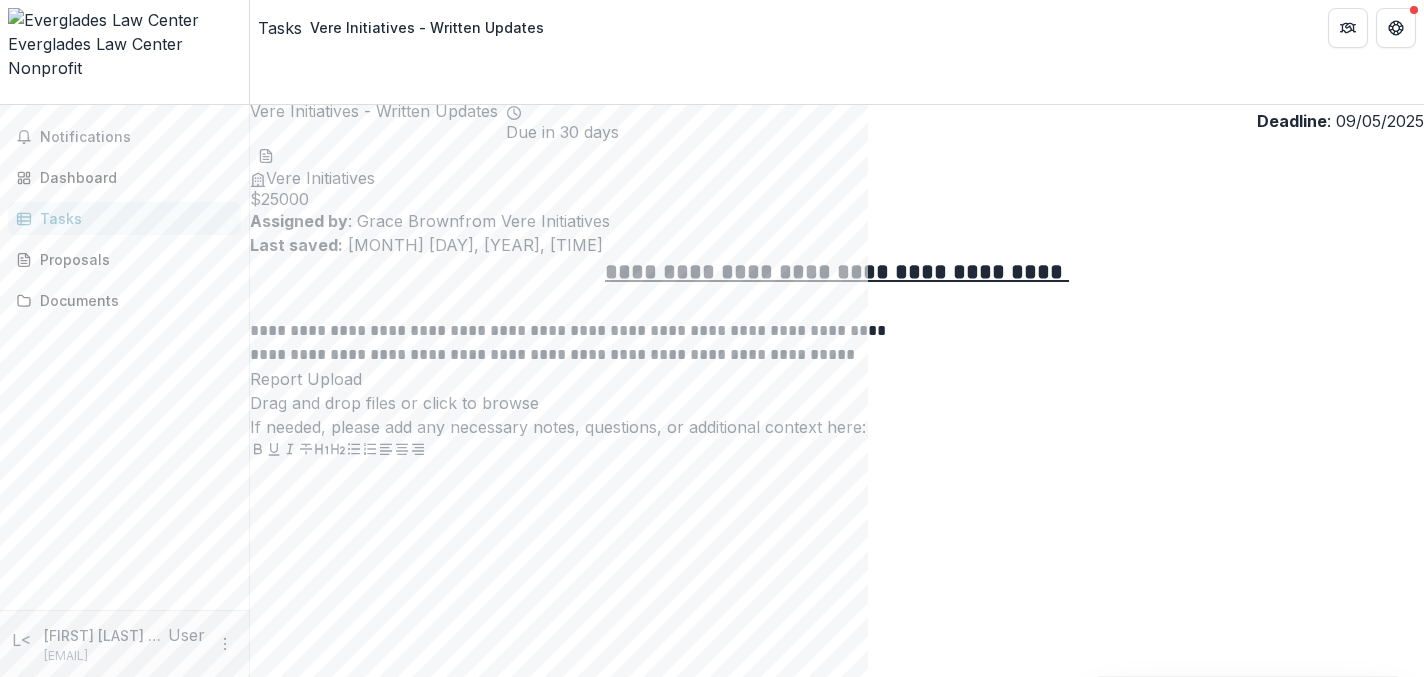 scroll, scrollTop: 33, scrollLeft: 0, axis: vertical 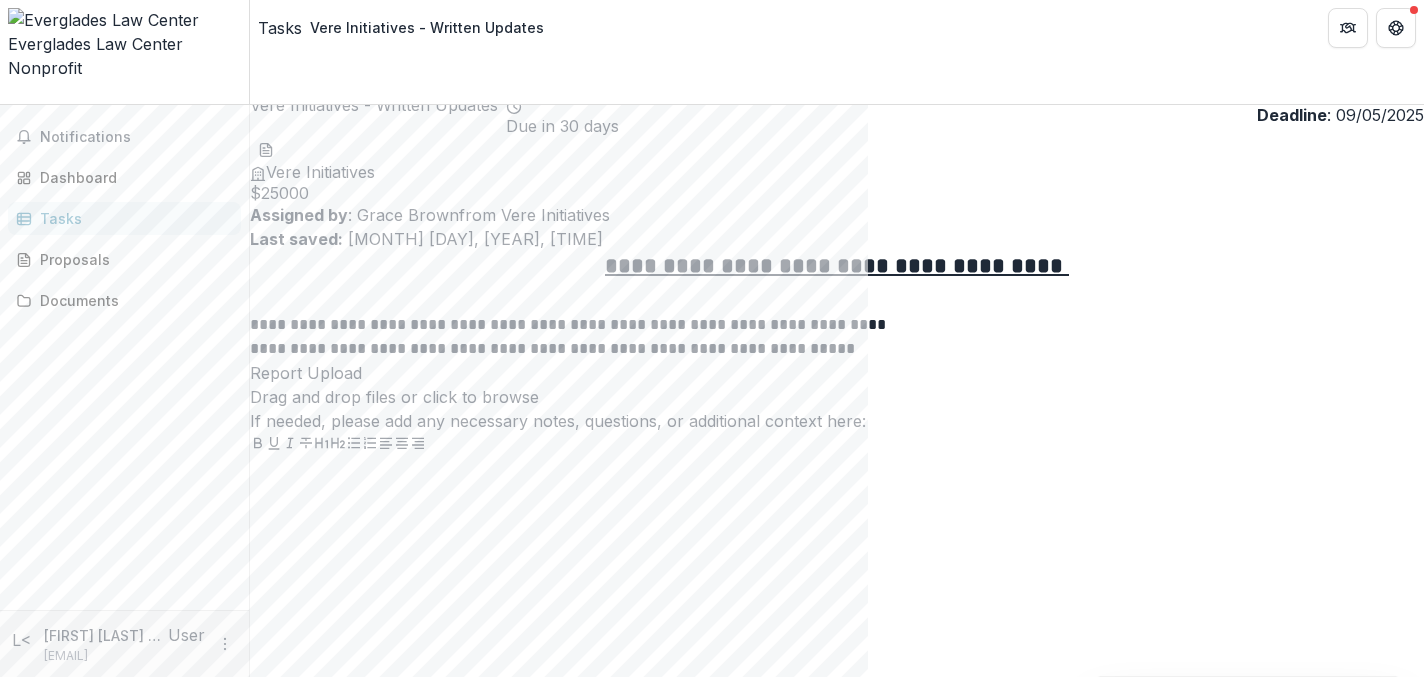 click on "click to browse" at bounding box center (481, 397) 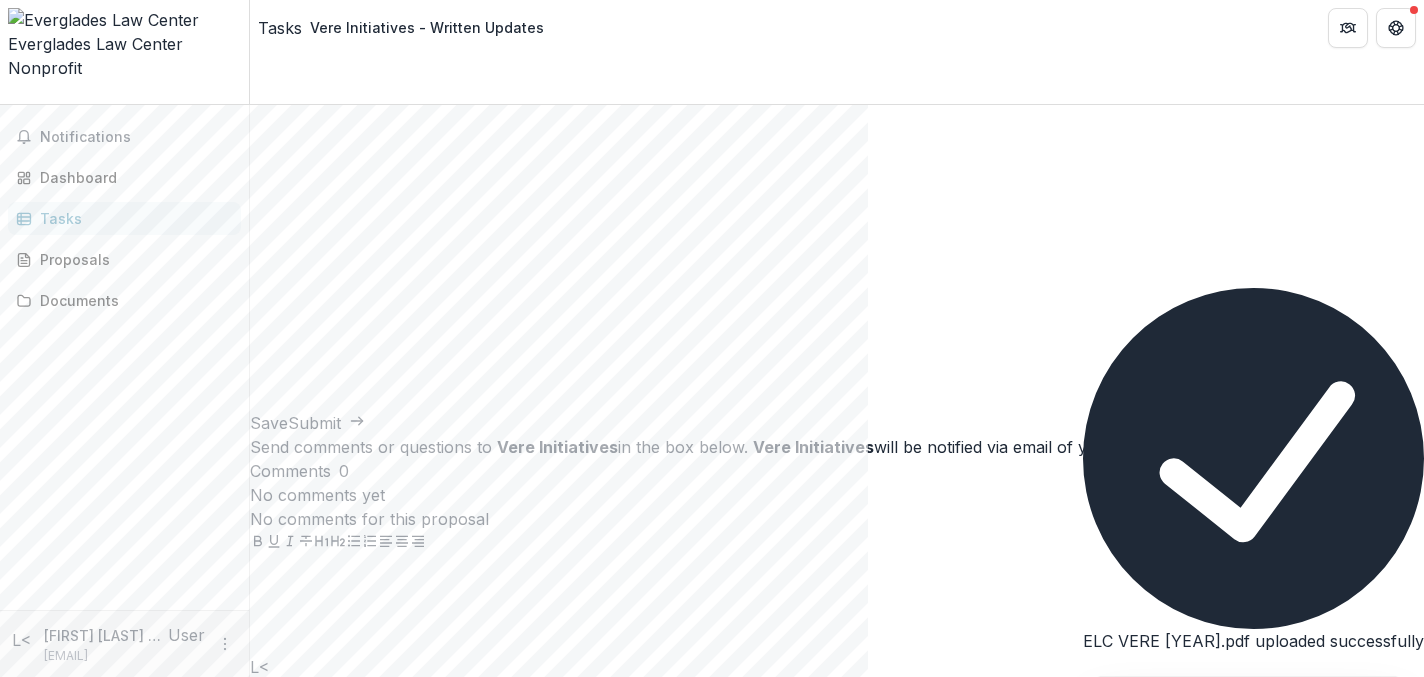 scroll, scrollTop: 426, scrollLeft: 0, axis: vertical 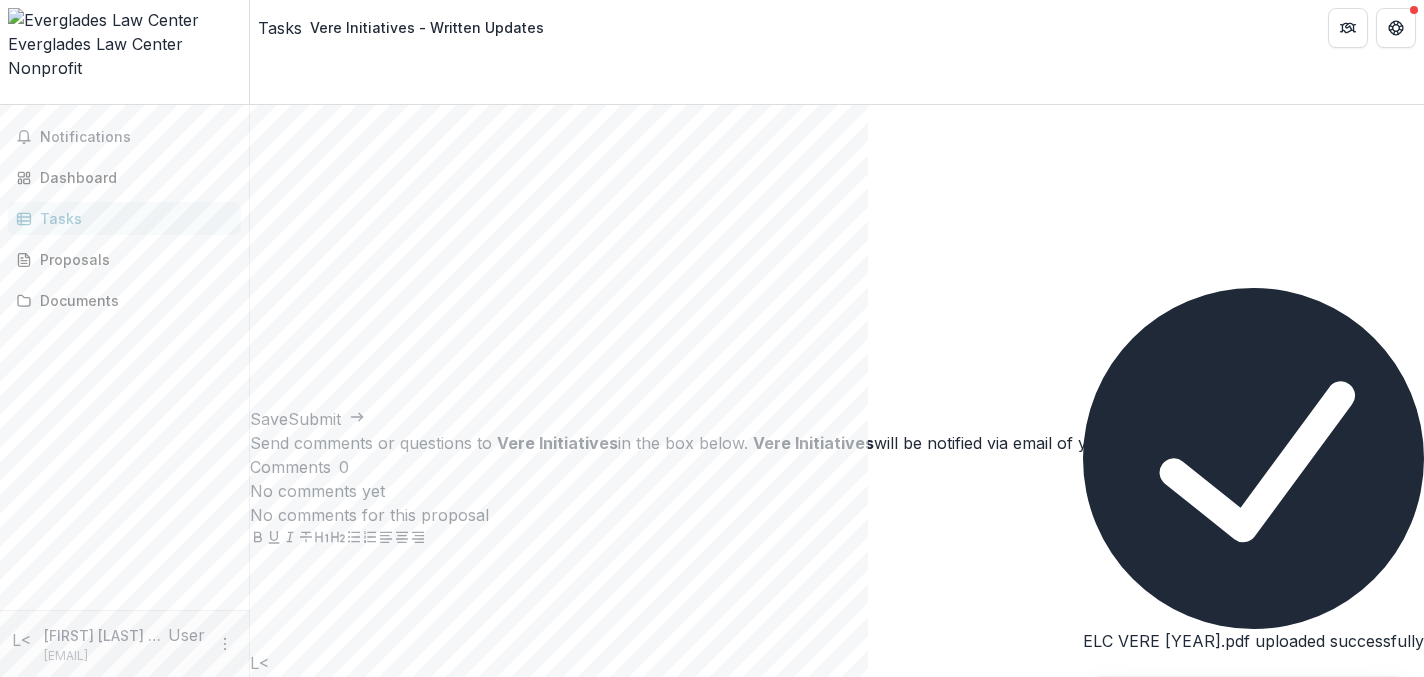 click at bounding box center (837, 257) 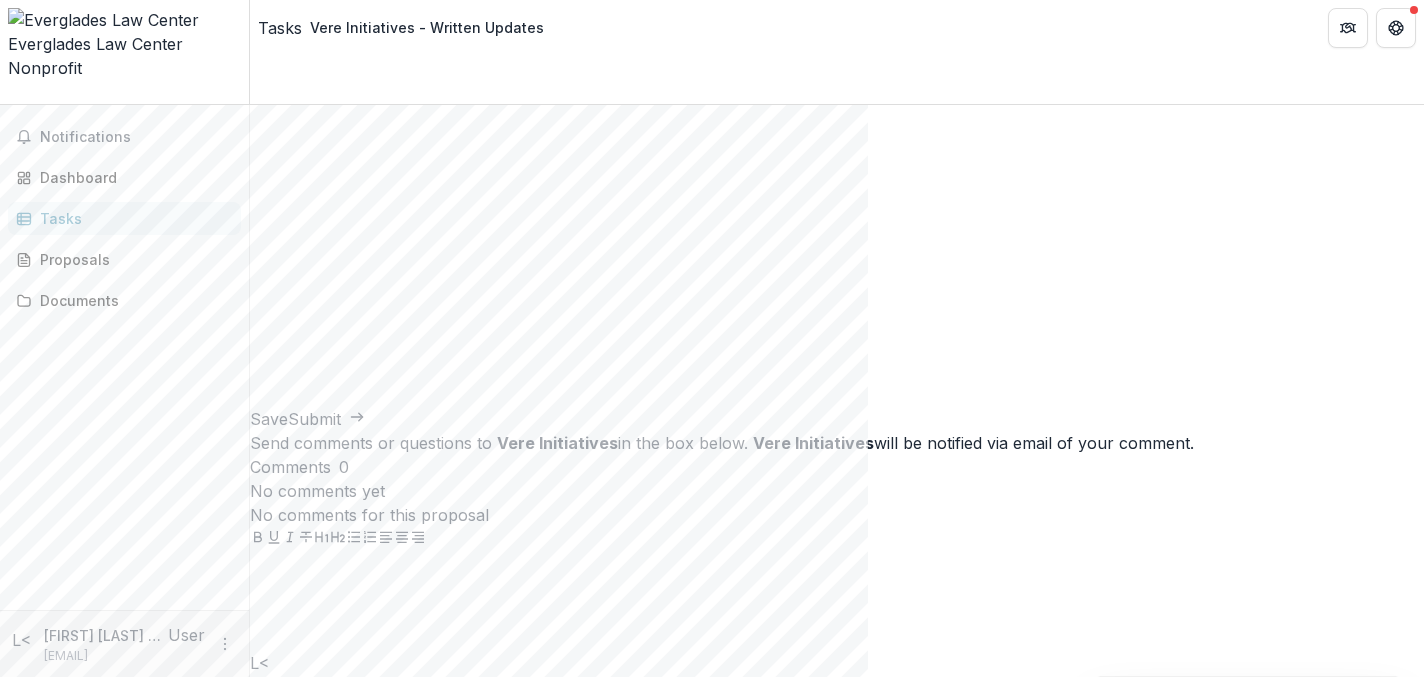 click at bounding box center (837, 257) 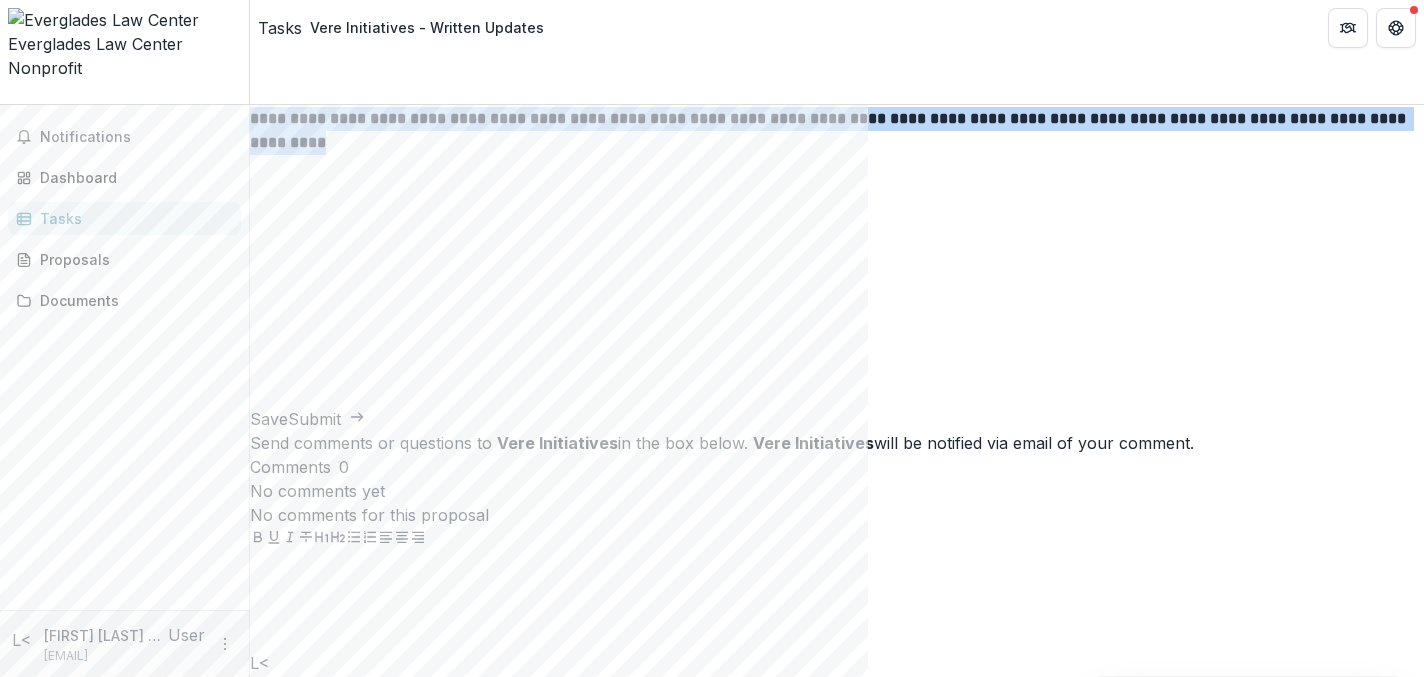 drag, startPoint x: 986, startPoint y: 359, endPoint x: 348, endPoint y: 339, distance: 638.3134 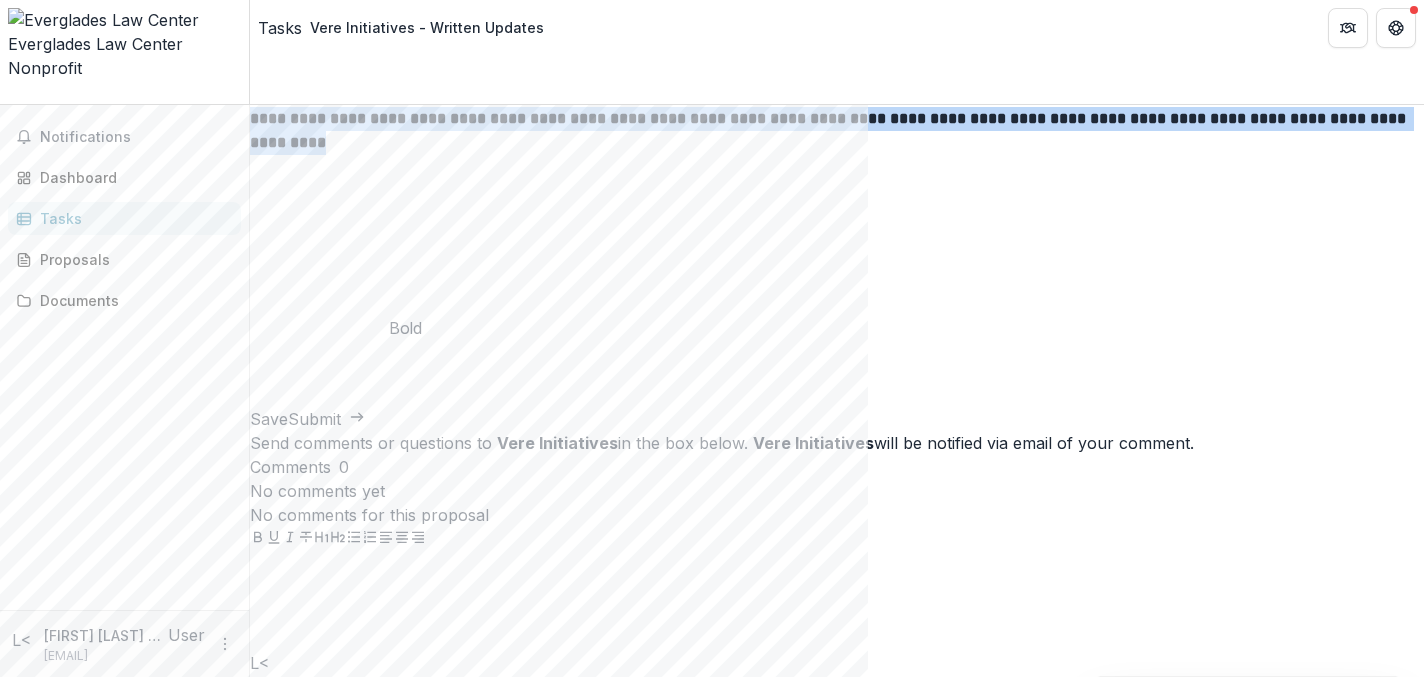 click 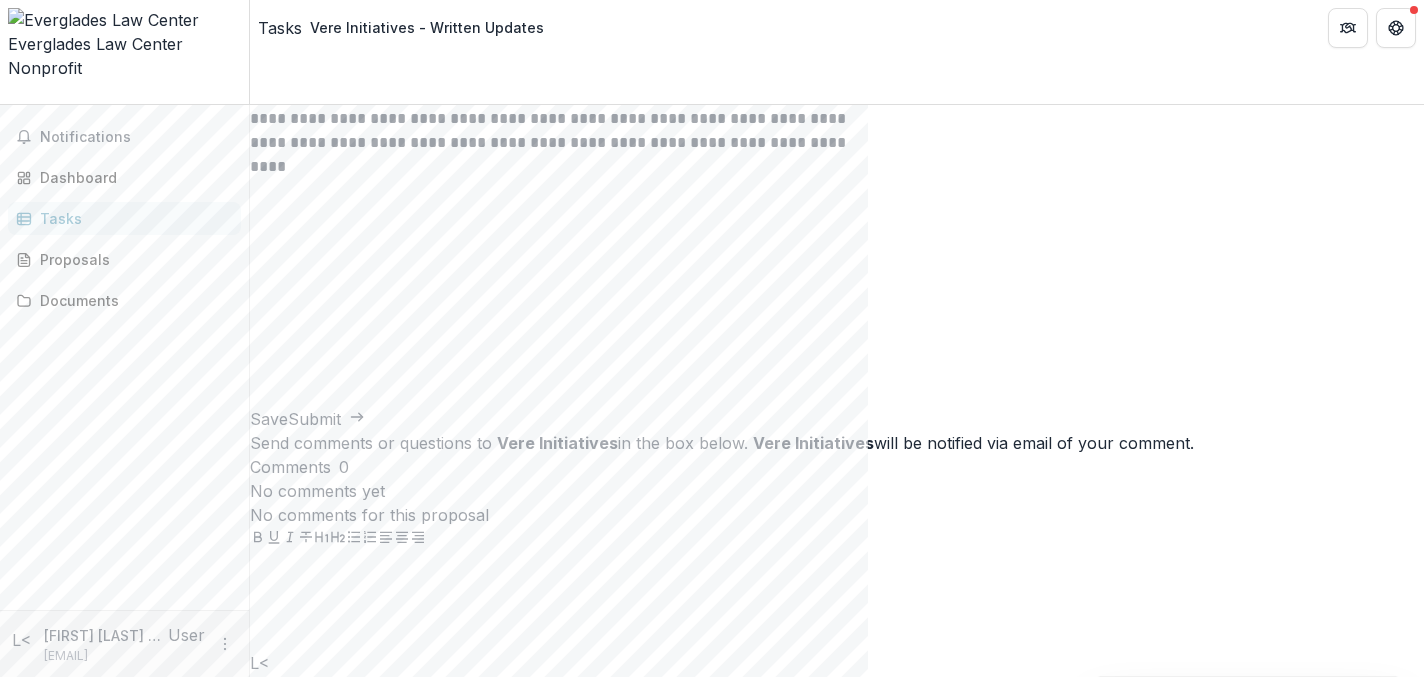click on "**********" at bounding box center [837, 257] 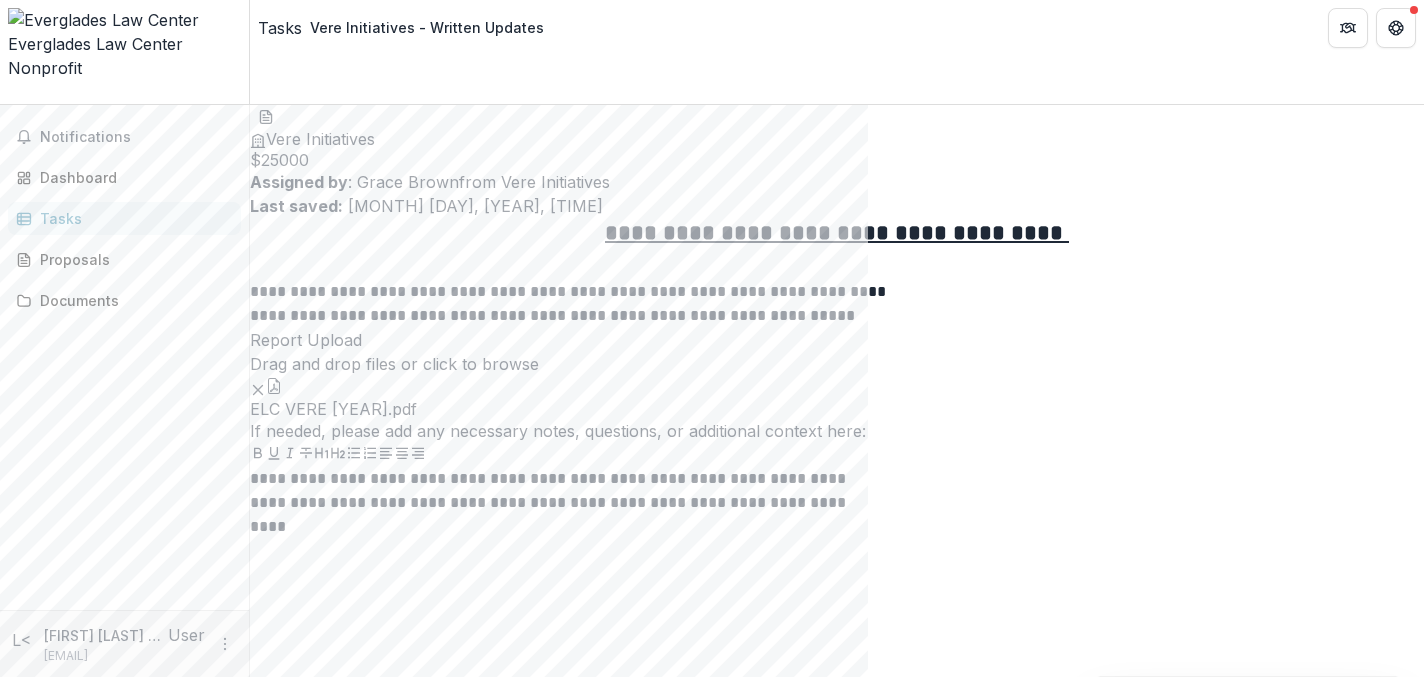 scroll, scrollTop: 492, scrollLeft: 0, axis: vertical 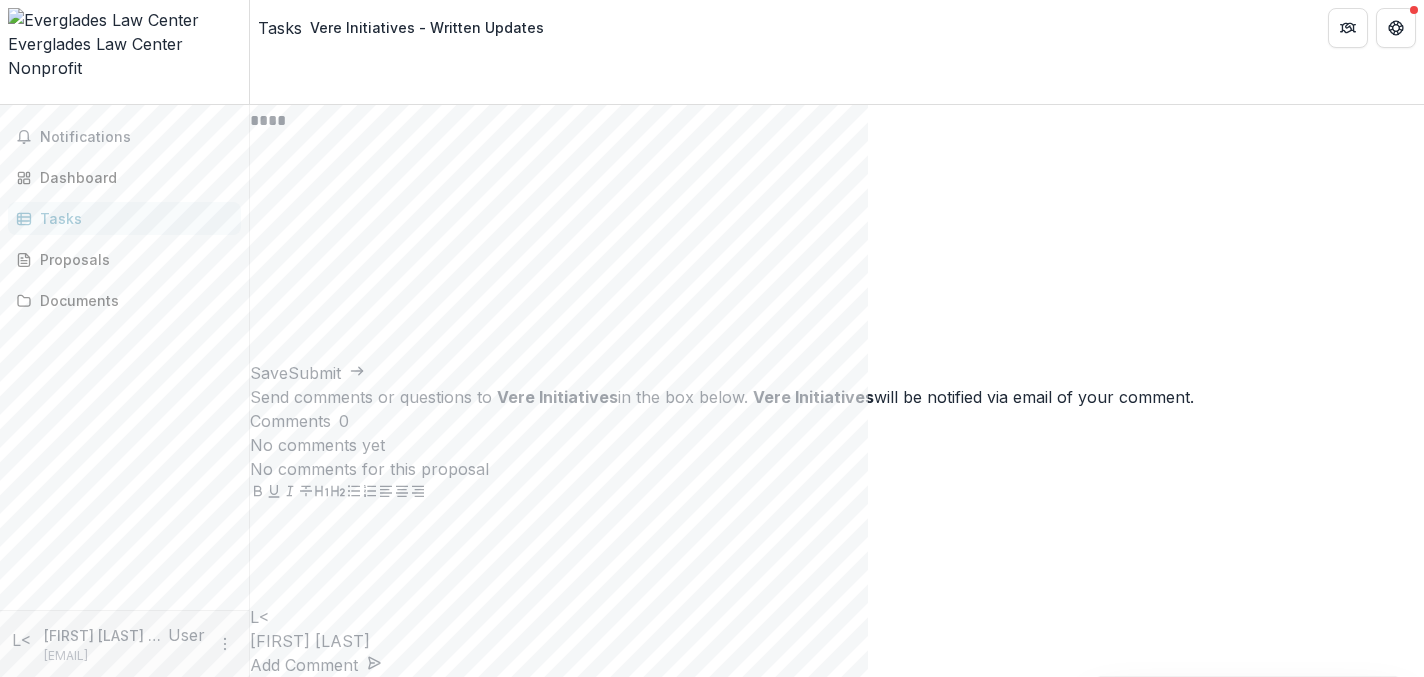 click on "Submit" at bounding box center [326, 373] 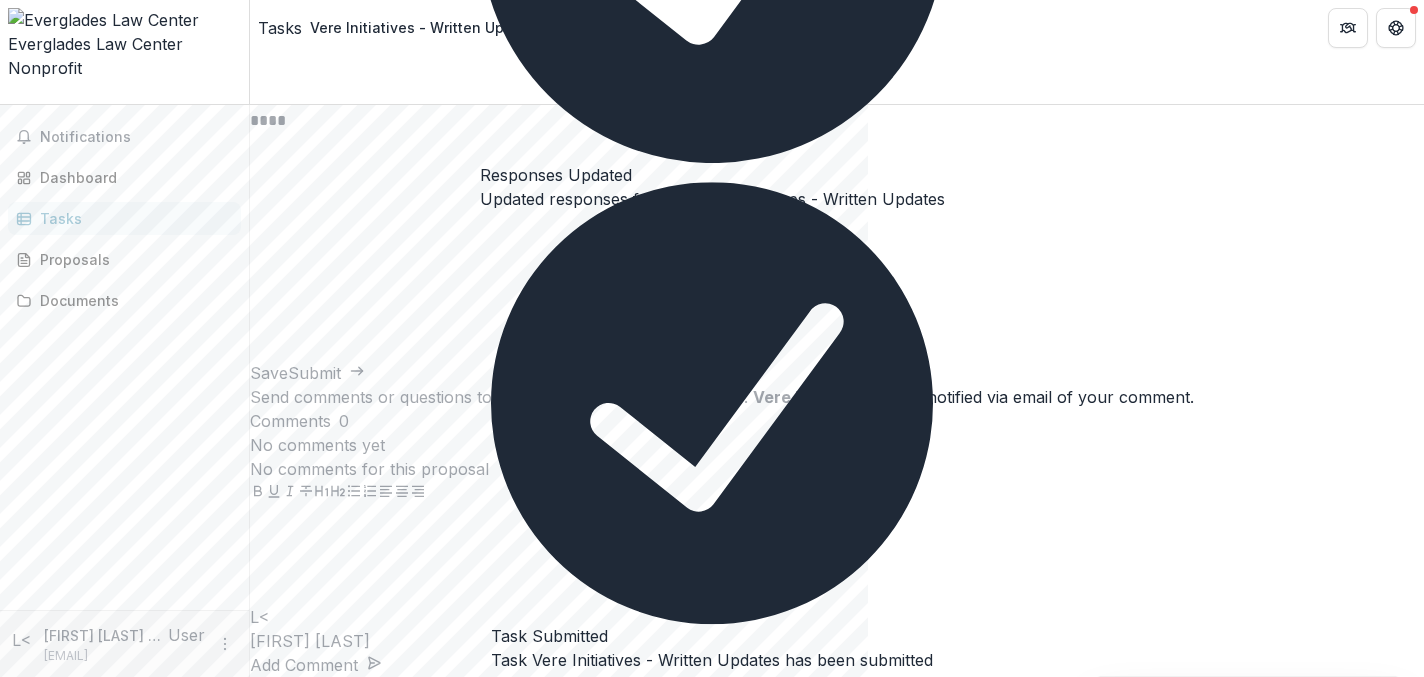 scroll, scrollTop: 0, scrollLeft: 0, axis: both 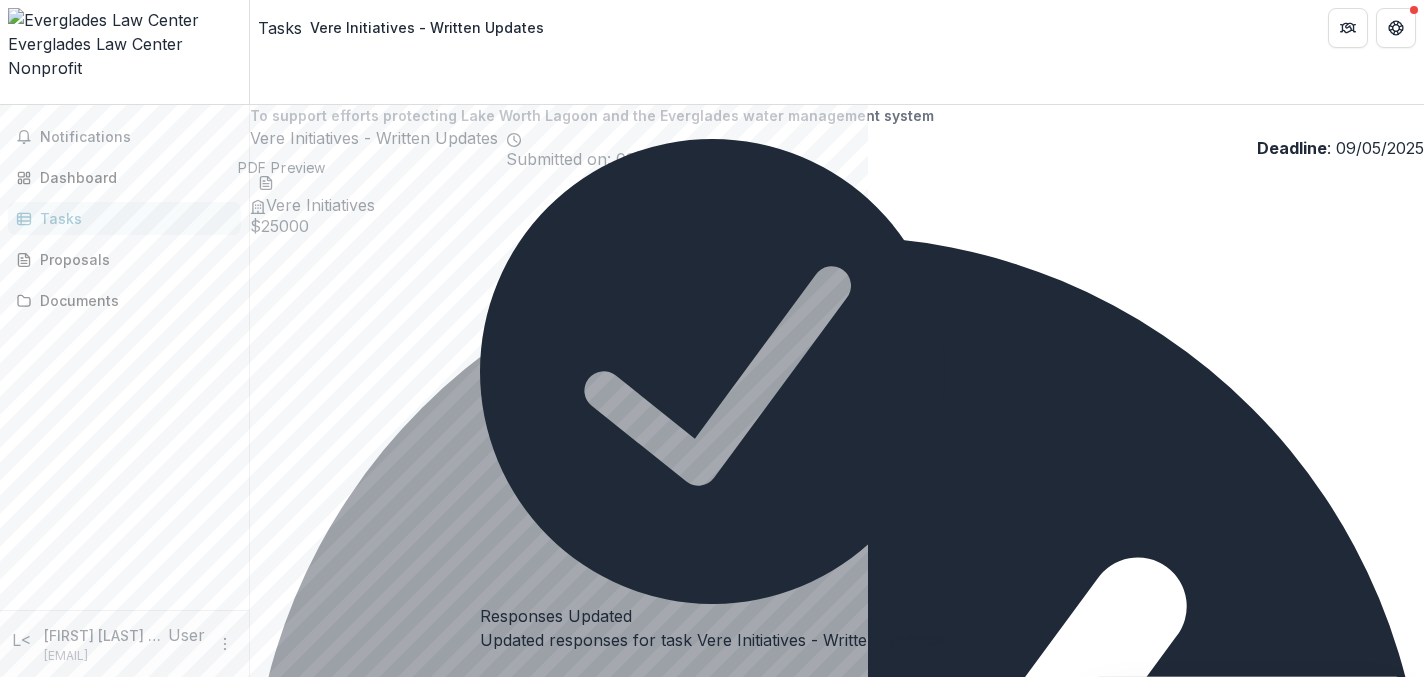 click on "Drag and drop files or   click to browse" at bounding box center [837, 1628] 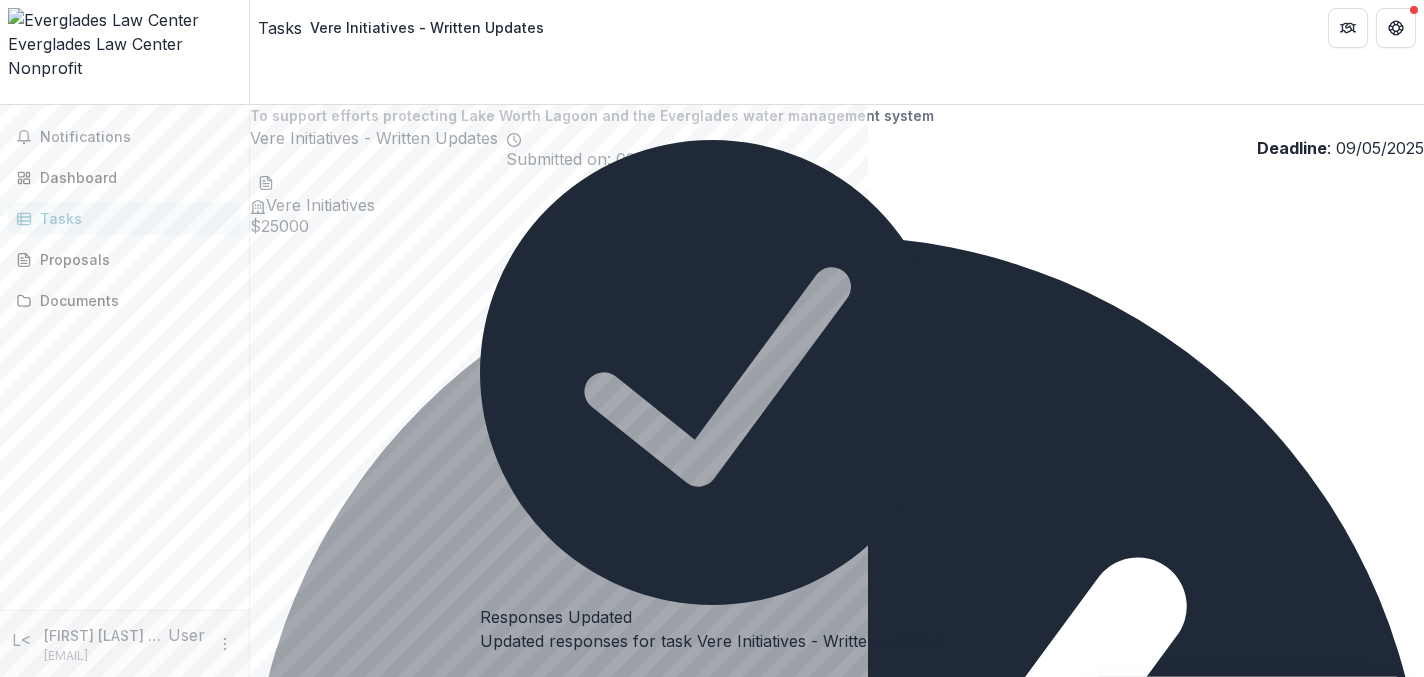 click 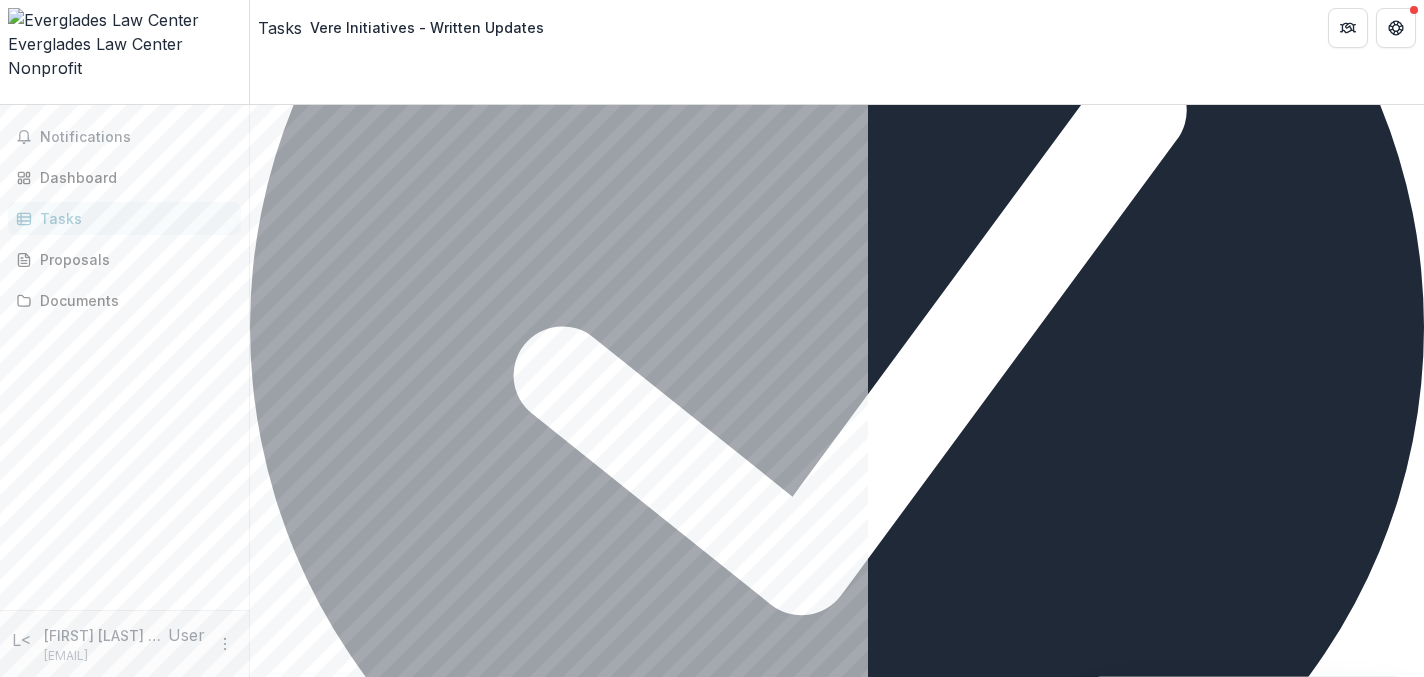 scroll, scrollTop: 0, scrollLeft: 0, axis: both 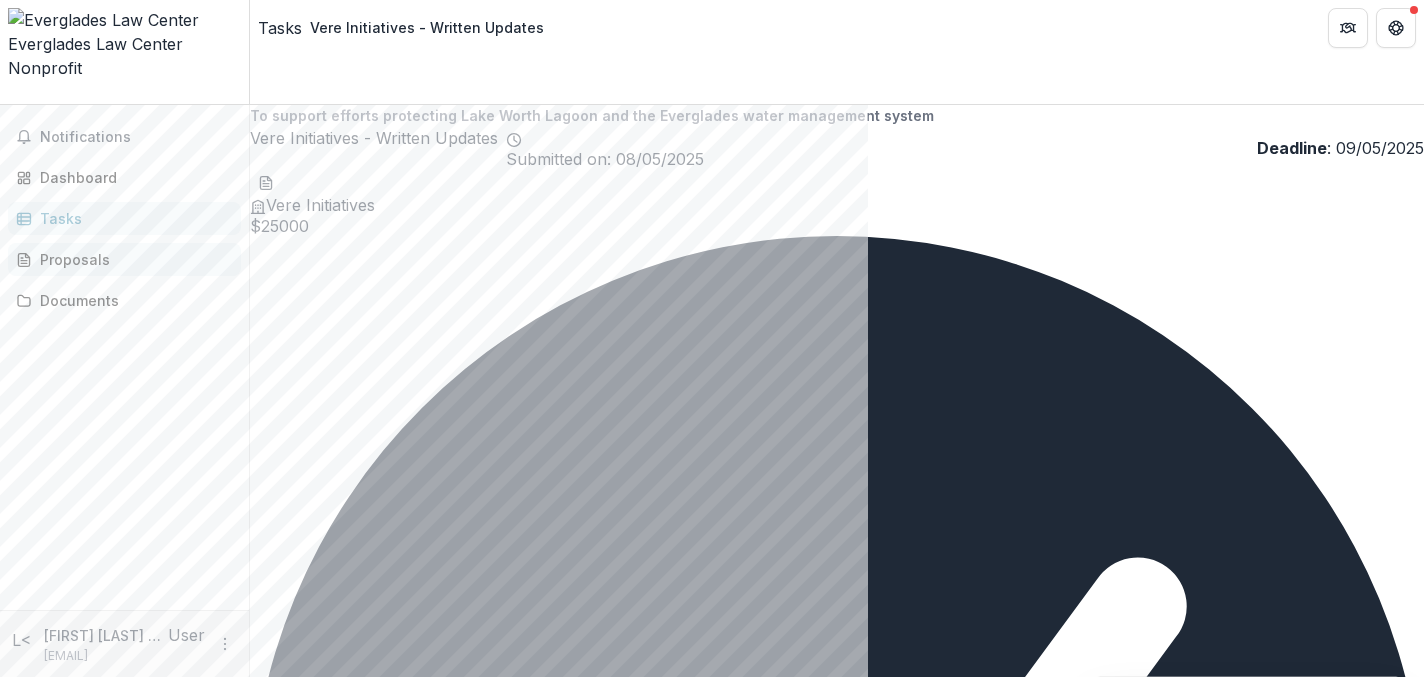 click on "Proposals" at bounding box center [124, 259] 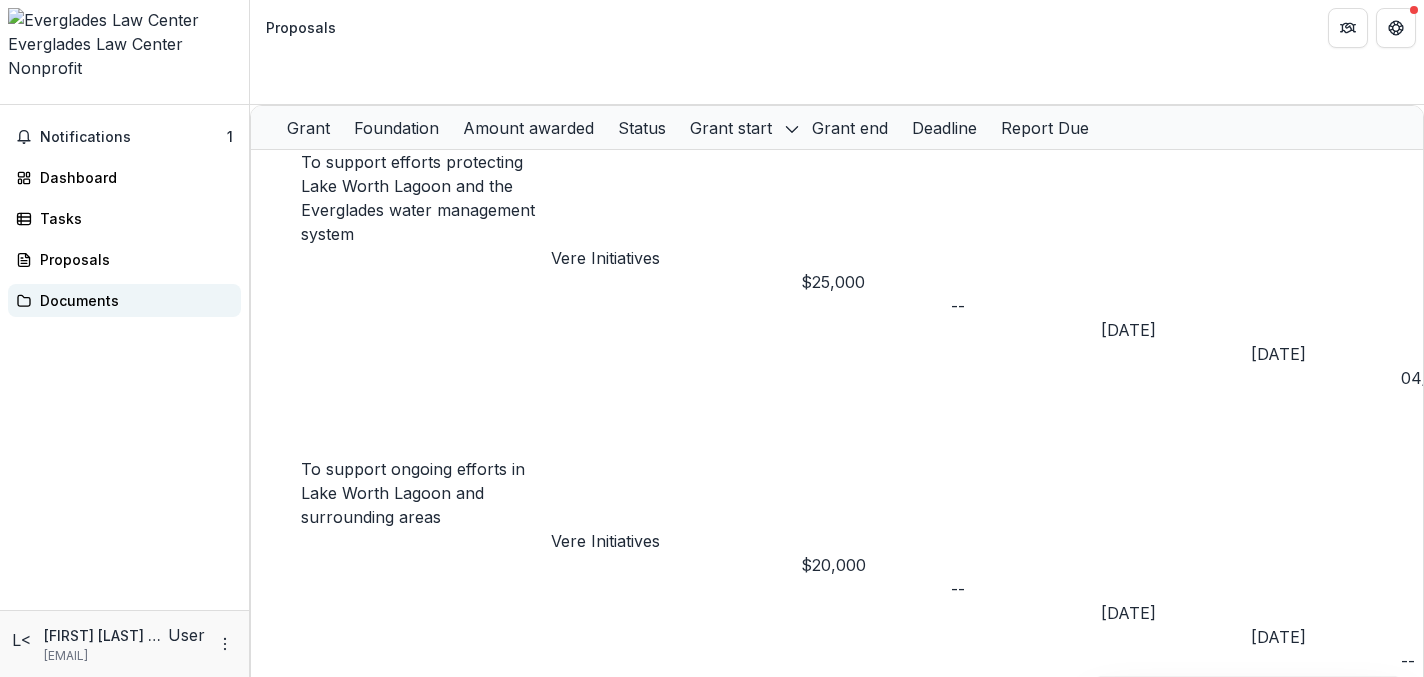 click on "Documents" at bounding box center (132, 300) 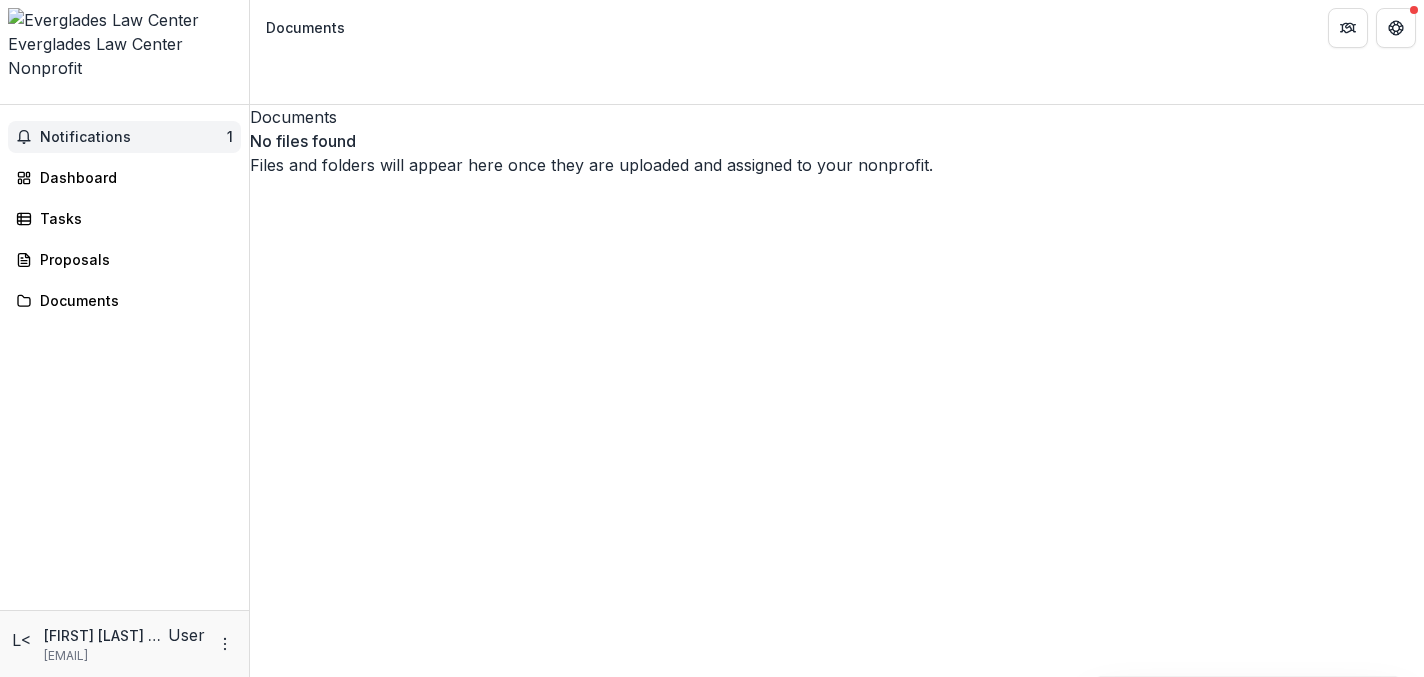 click on "Notifications 1" at bounding box center (124, 137) 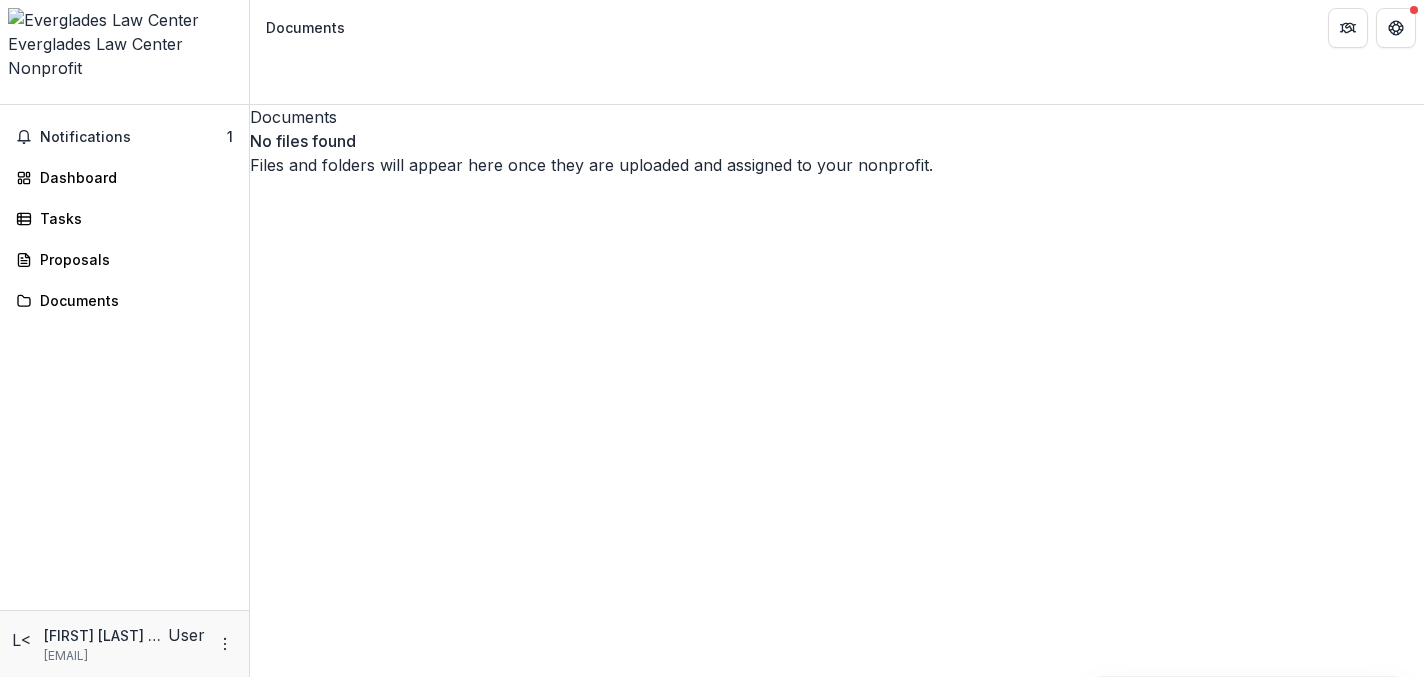 click on "Documents No files found Files and folders will appear here once they are uploaded and assigned to your nonprofit.
To pick up a draggable item, press the space bar.
While dragging, use the arrow keys to move the item.
Press space again to drop the item in its new position, or press escape to cancel." at bounding box center [837, 391] 